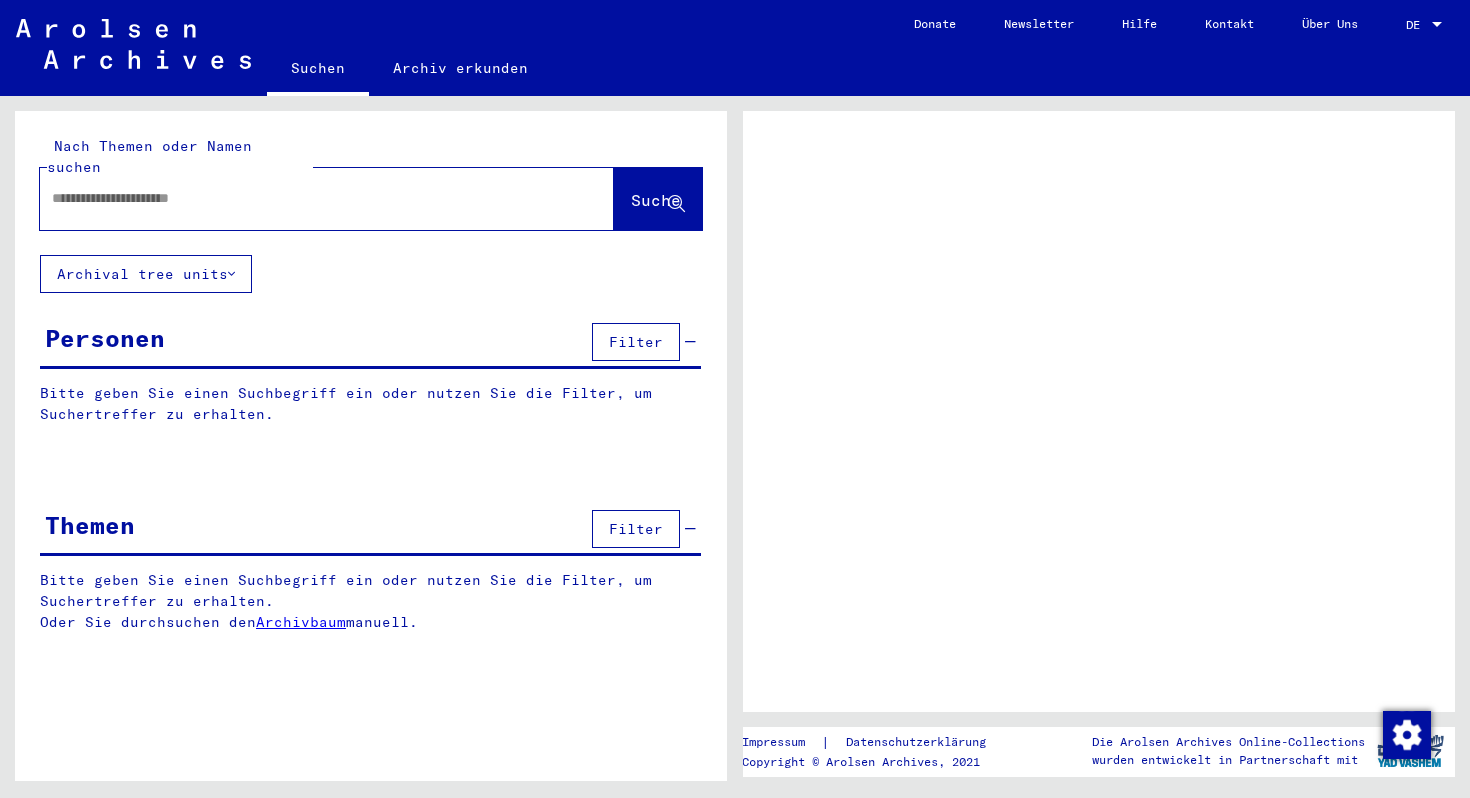 scroll, scrollTop: 0, scrollLeft: 0, axis: both 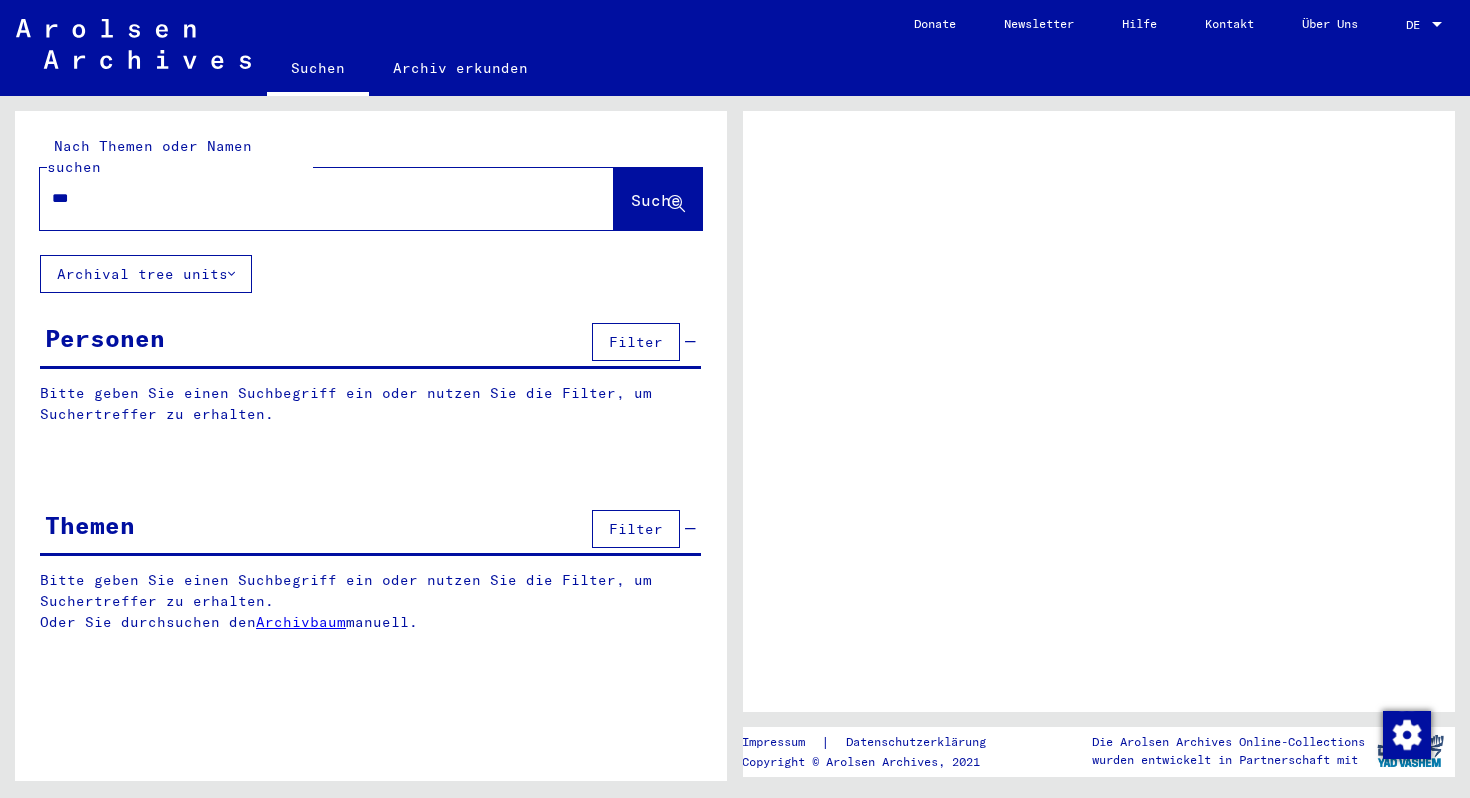 type on "***" 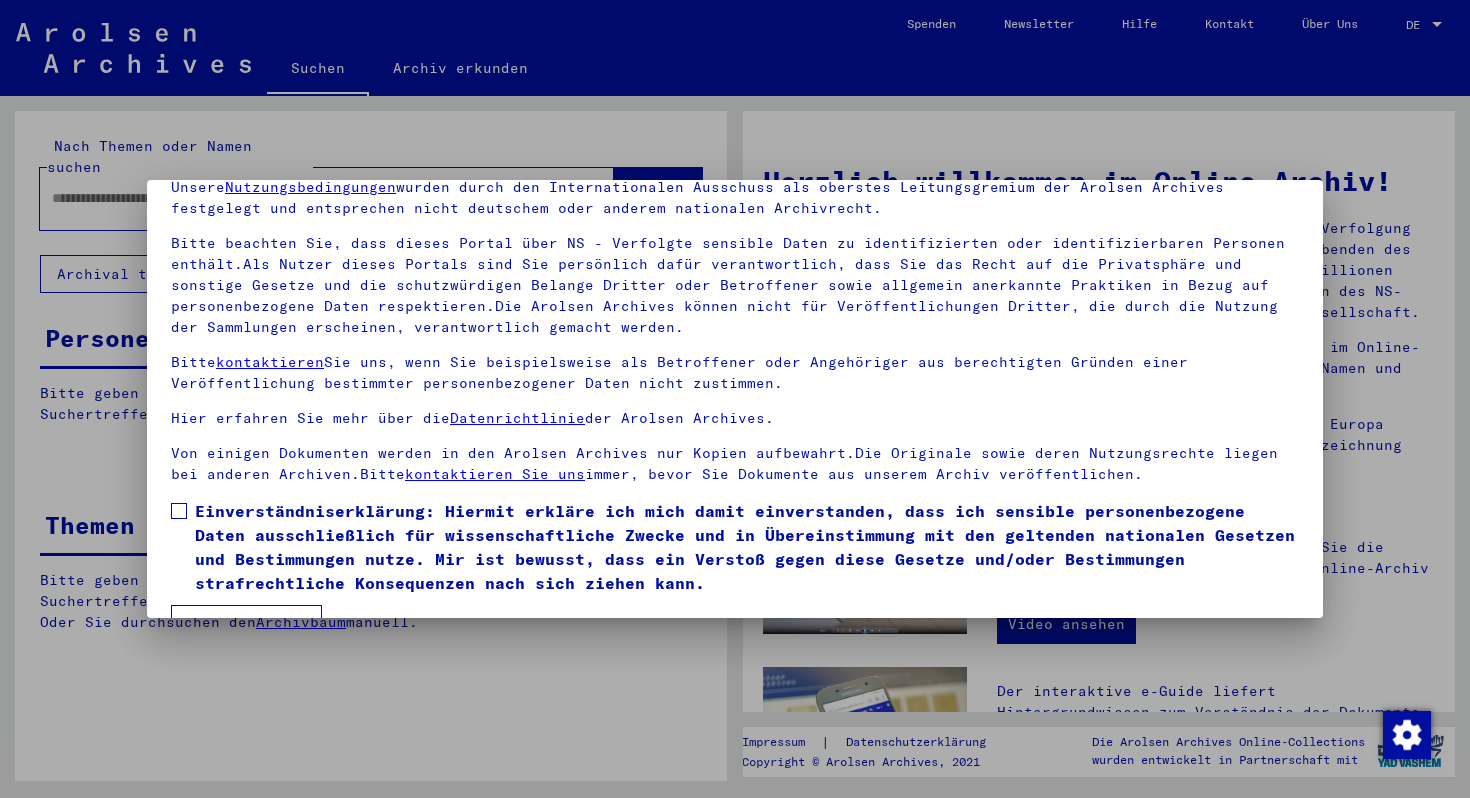 scroll, scrollTop: 141, scrollLeft: 0, axis: vertical 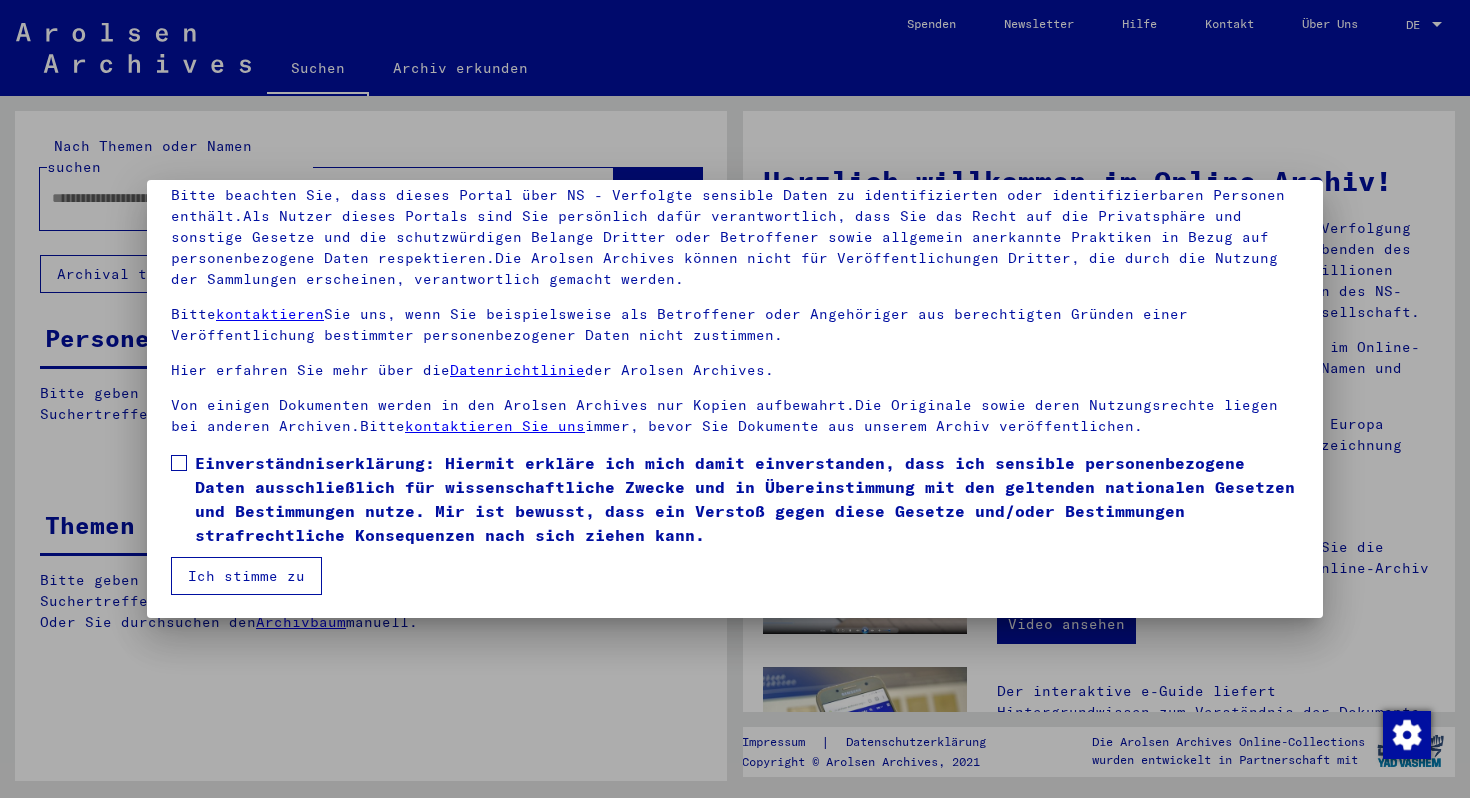 click on "Einverständniserklärung: Hiermit erkläre ich mich damit einverstanden, dass ich sensible personenbezogene Daten ausschließlich für wissenschaftliche Zwecke und in Übereinstimmung mit den geltenden nationalen Gesetzen und Bestimmungen nutze. Mir ist bewusst, dass ein Verstoß gegen diese Gesetze und/oder Bestimmungen strafrechtliche Konsequenzen nach sich ziehen kann." at bounding box center (747, 499) 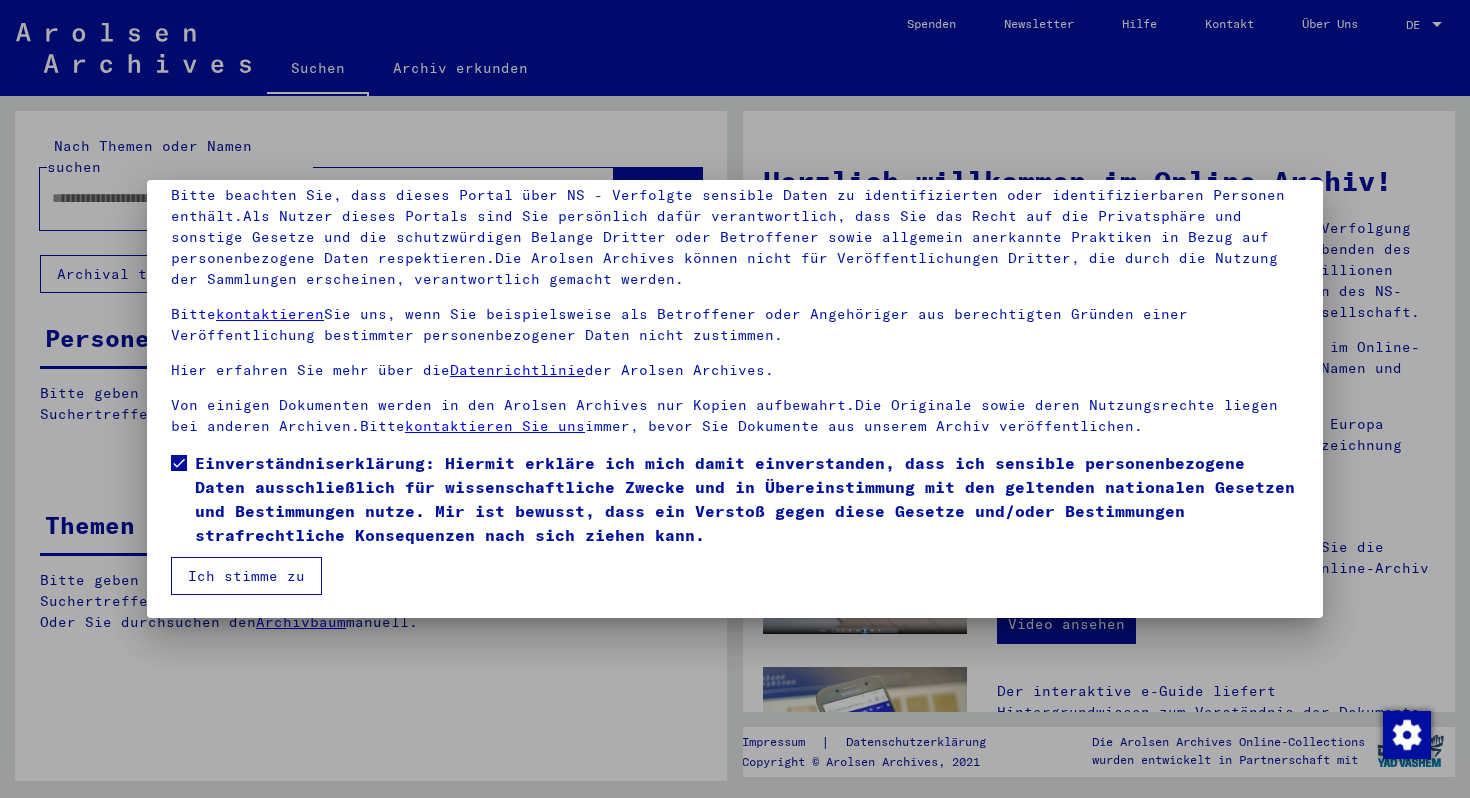 click on "Ich stimme zu" at bounding box center [246, 576] 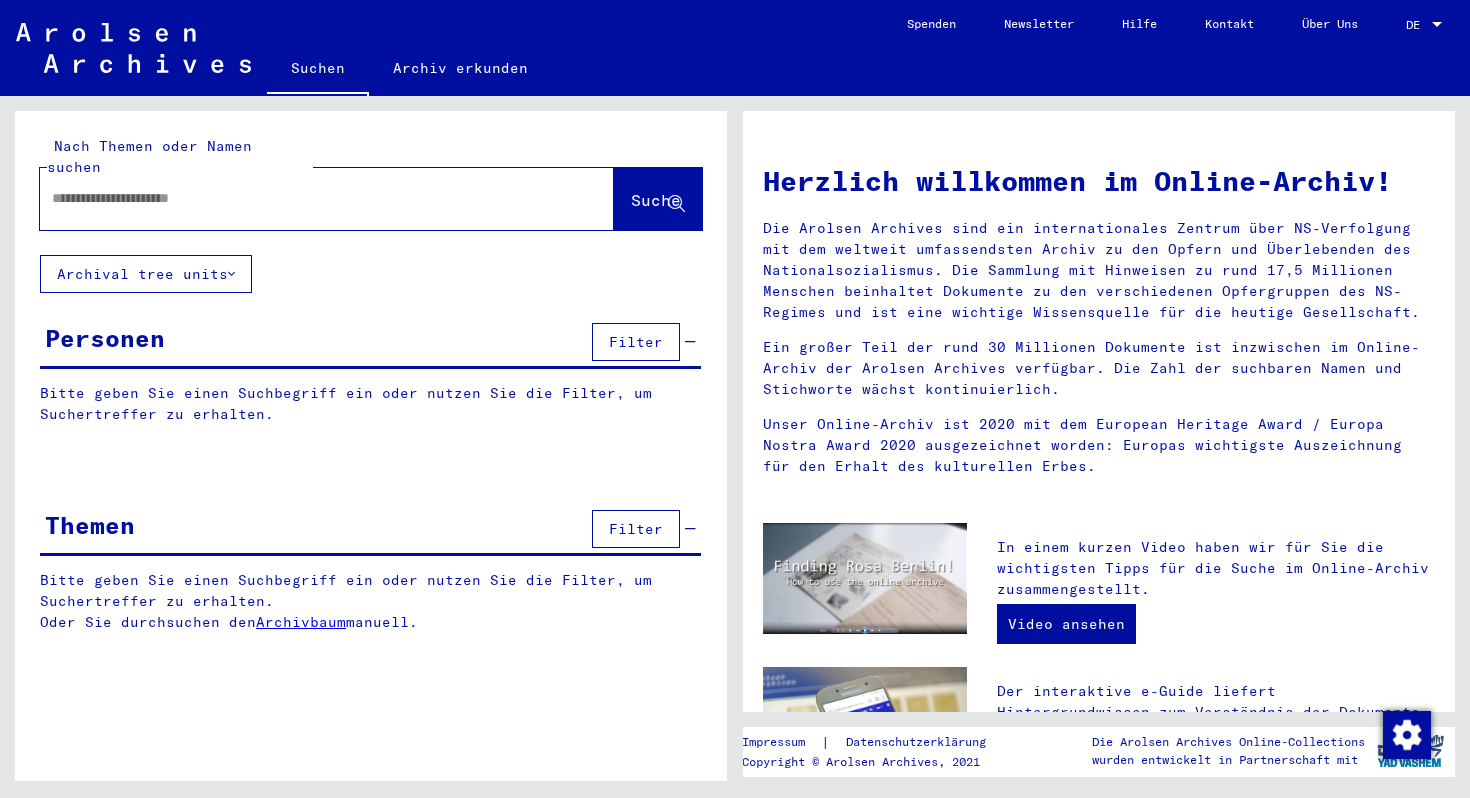 click on "Suche" 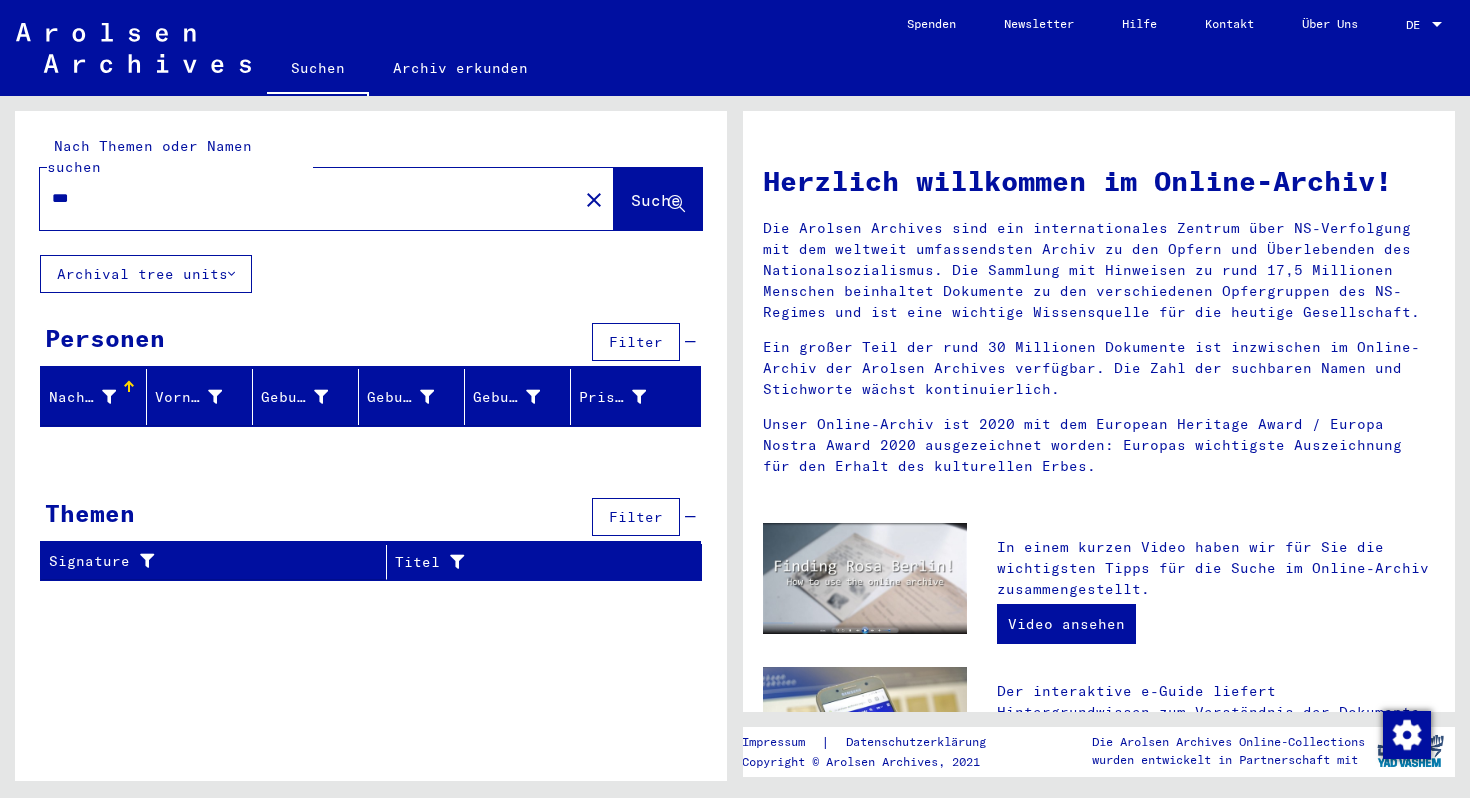 type on "***" 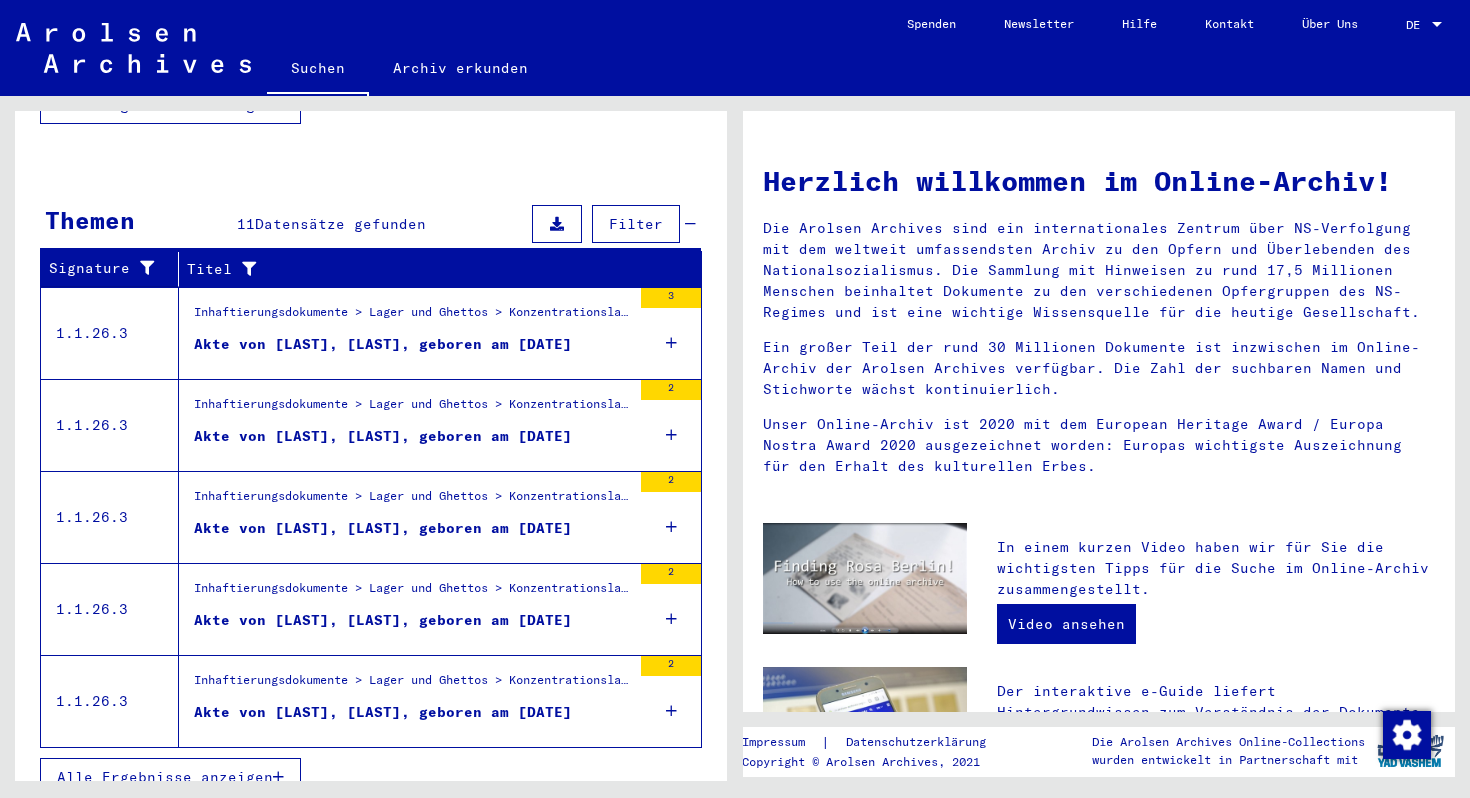 scroll, scrollTop: 600, scrollLeft: 0, axis: vertical 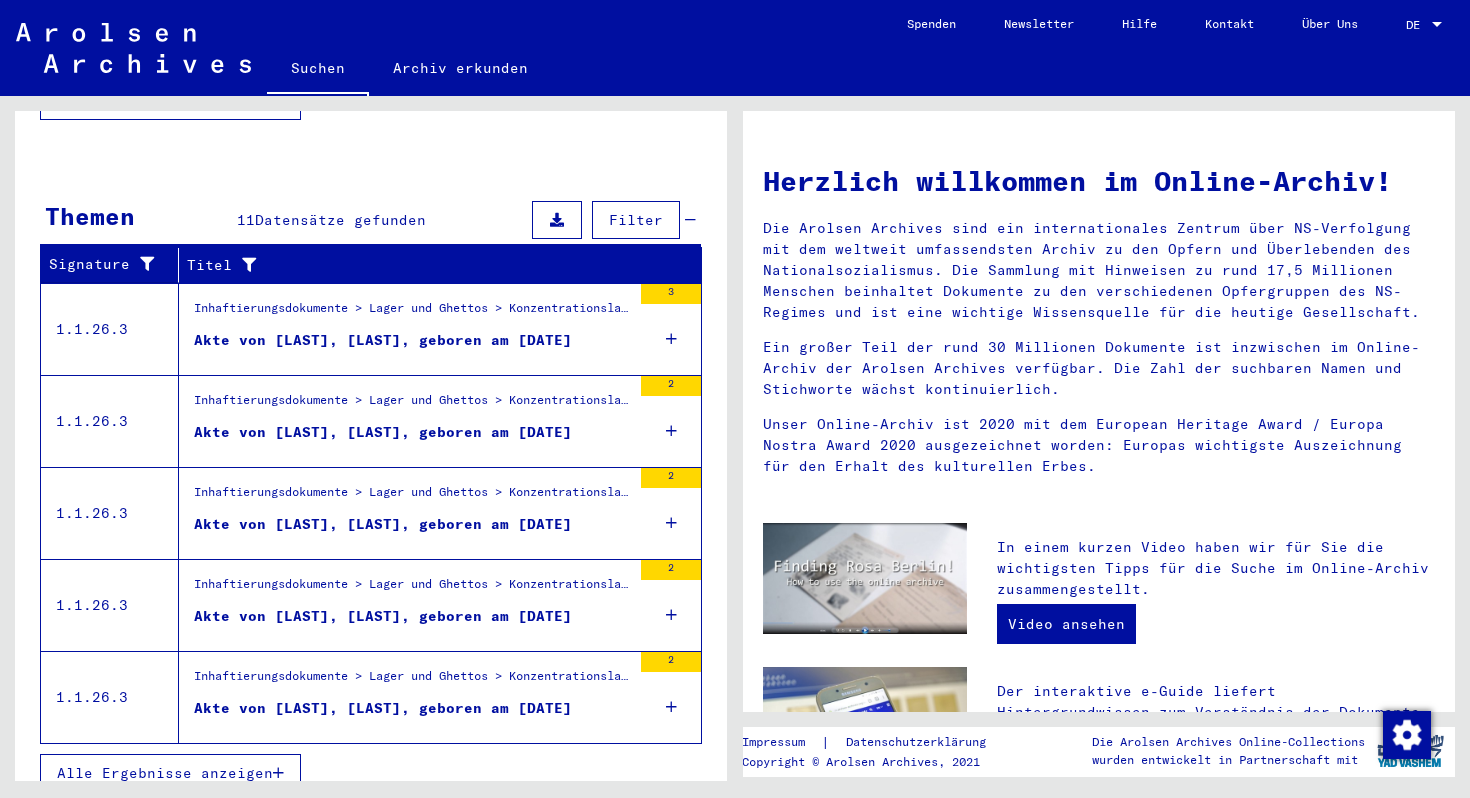 click on "Alle Ergebnisse anzeigen" at bounding box center (165, 773) 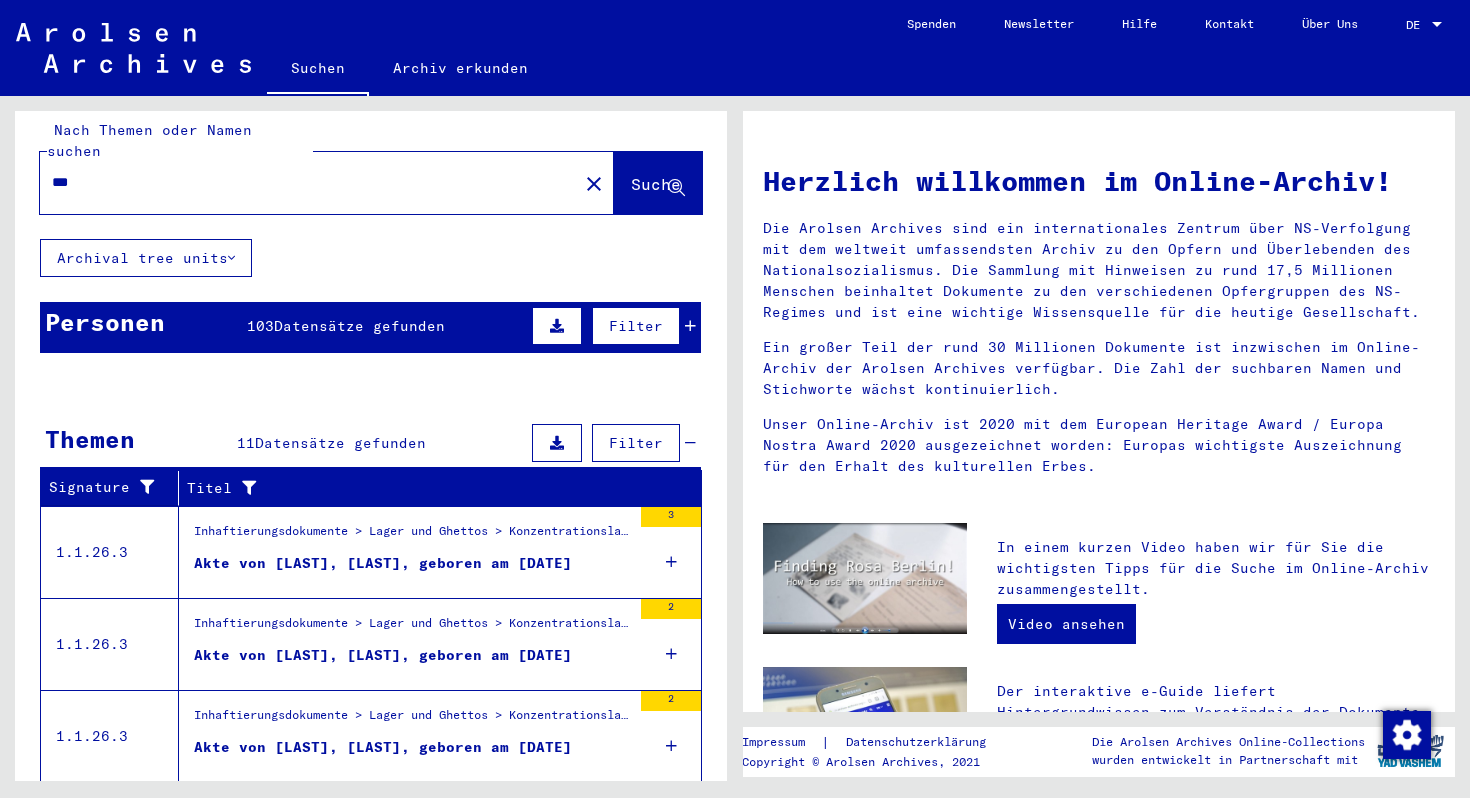scroll, scrollTop: 13, scrollLeft: 0, axis: vertical 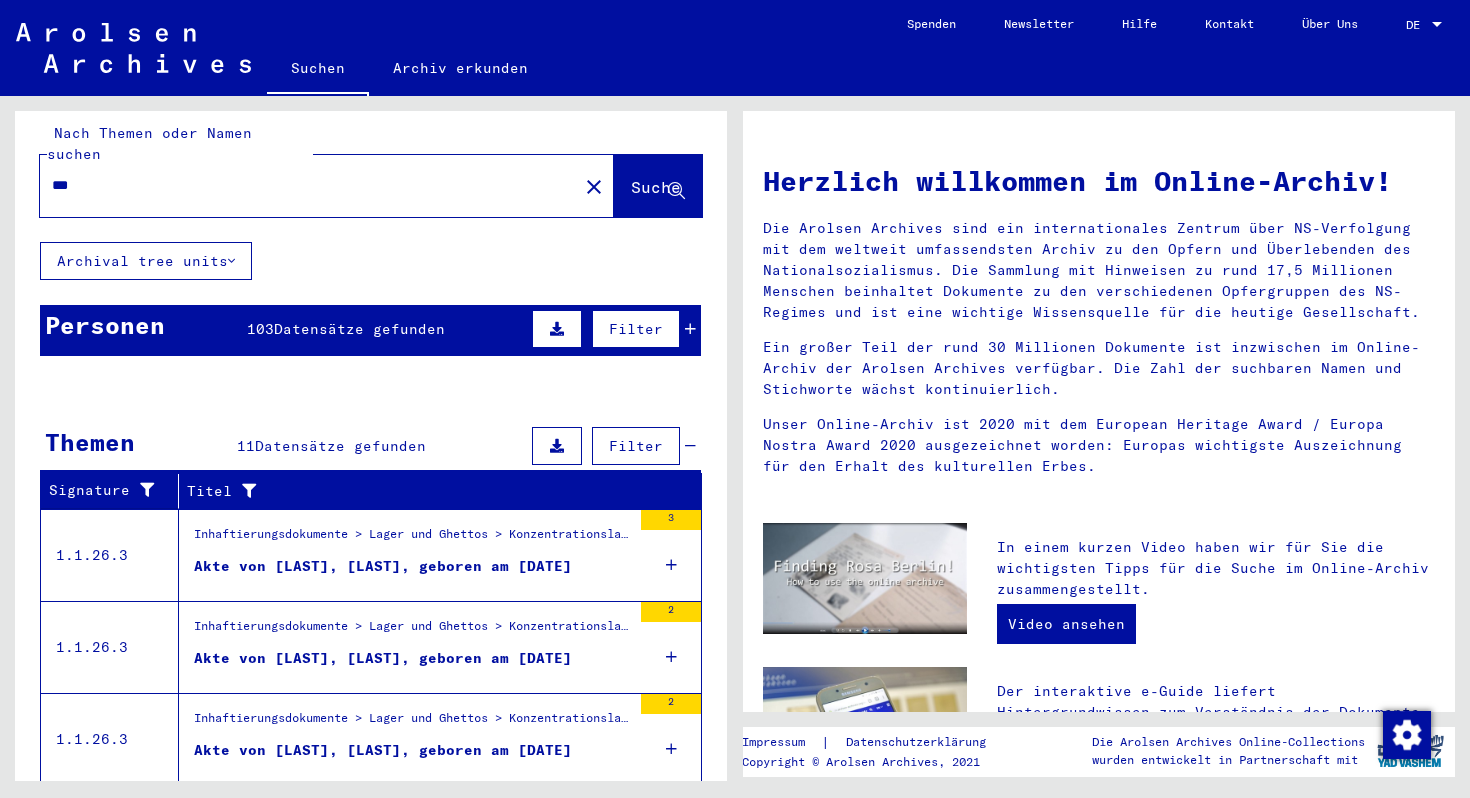 click on "Personen 103  Datensätze gefunden  Filter" at bounding box center [370, 330] 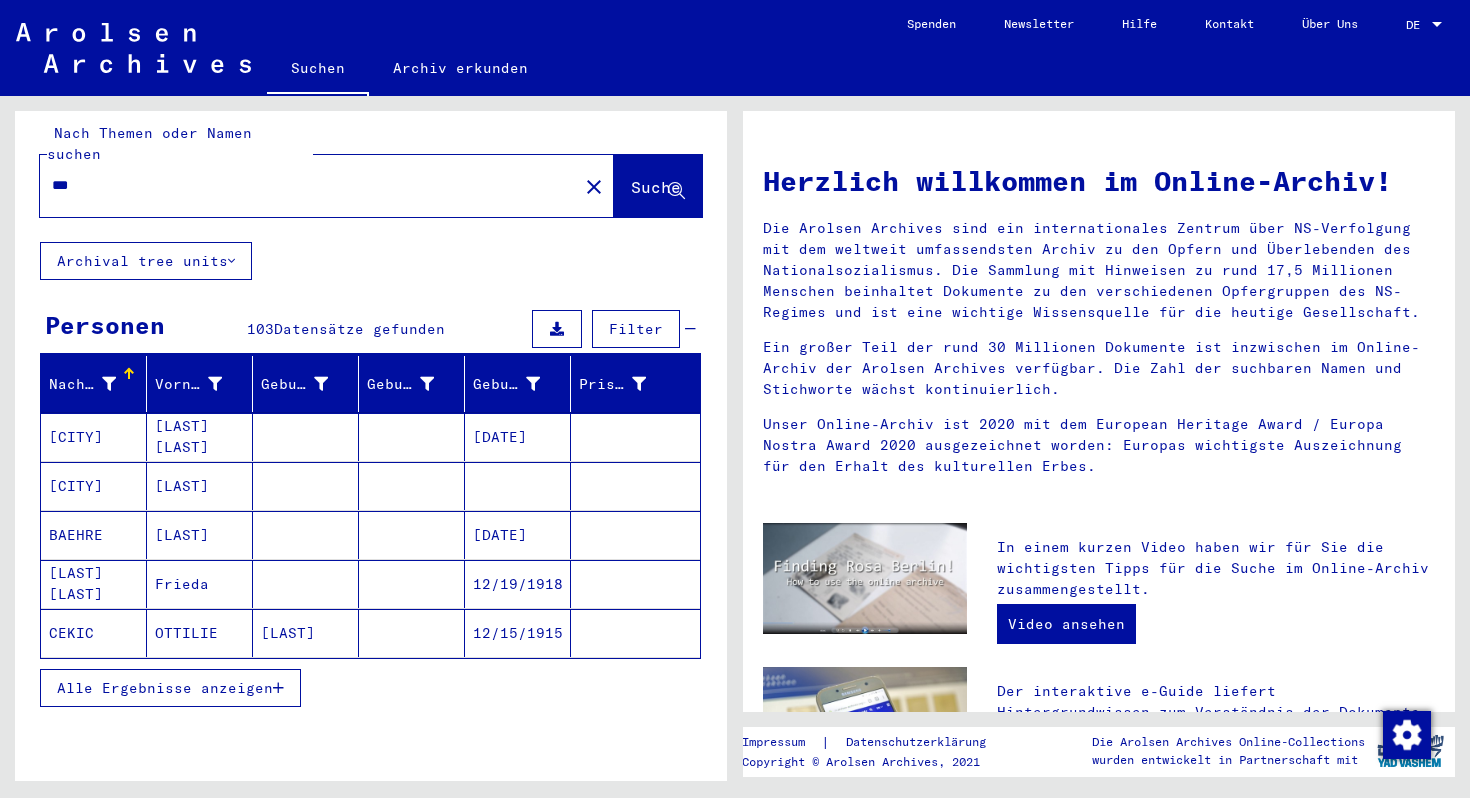click on "Alle Ergebnisse anzeigen" at bounding box center (165, 688) 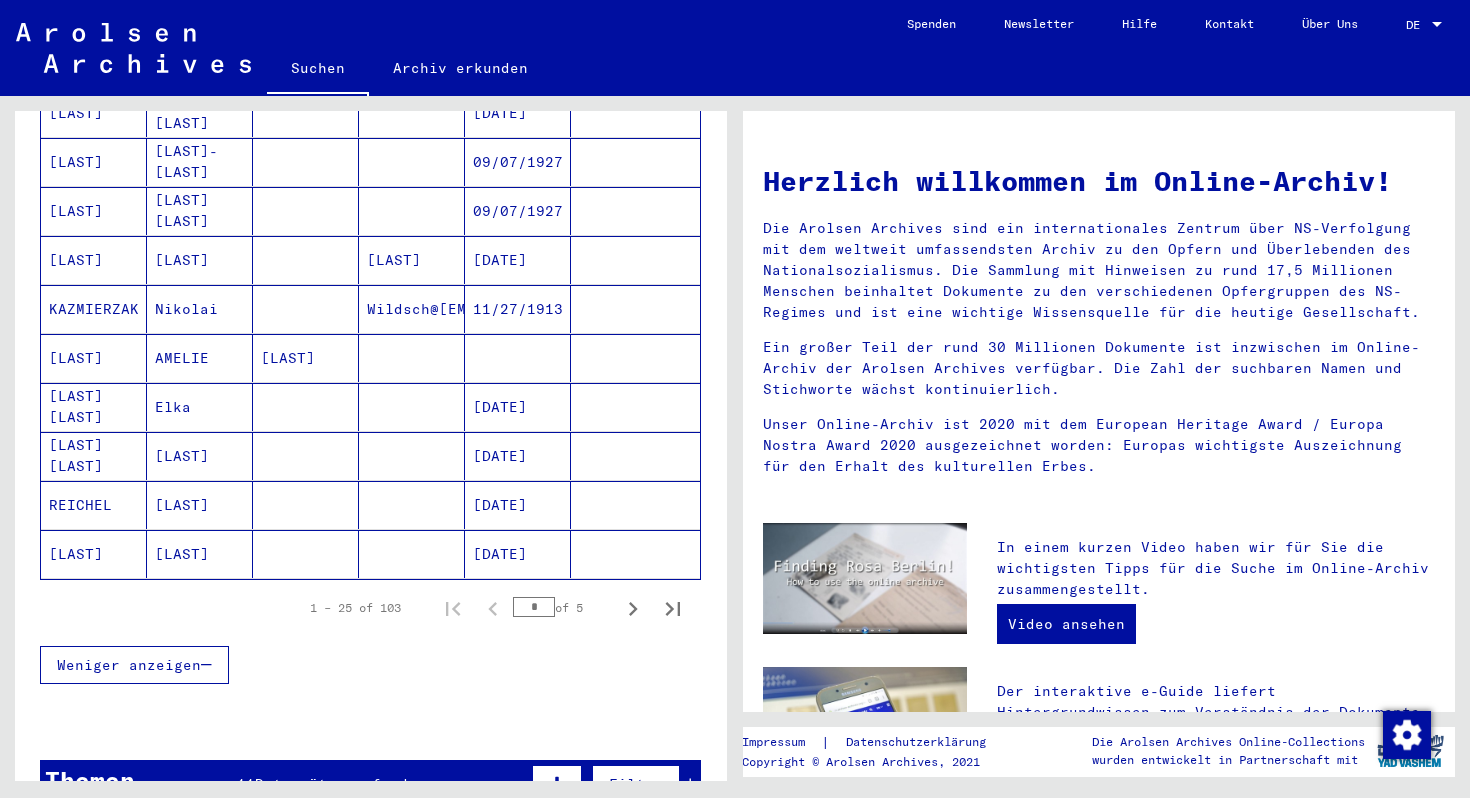 scroll, scrollTop: 1089, scrollLeft: 0, axis: vertical 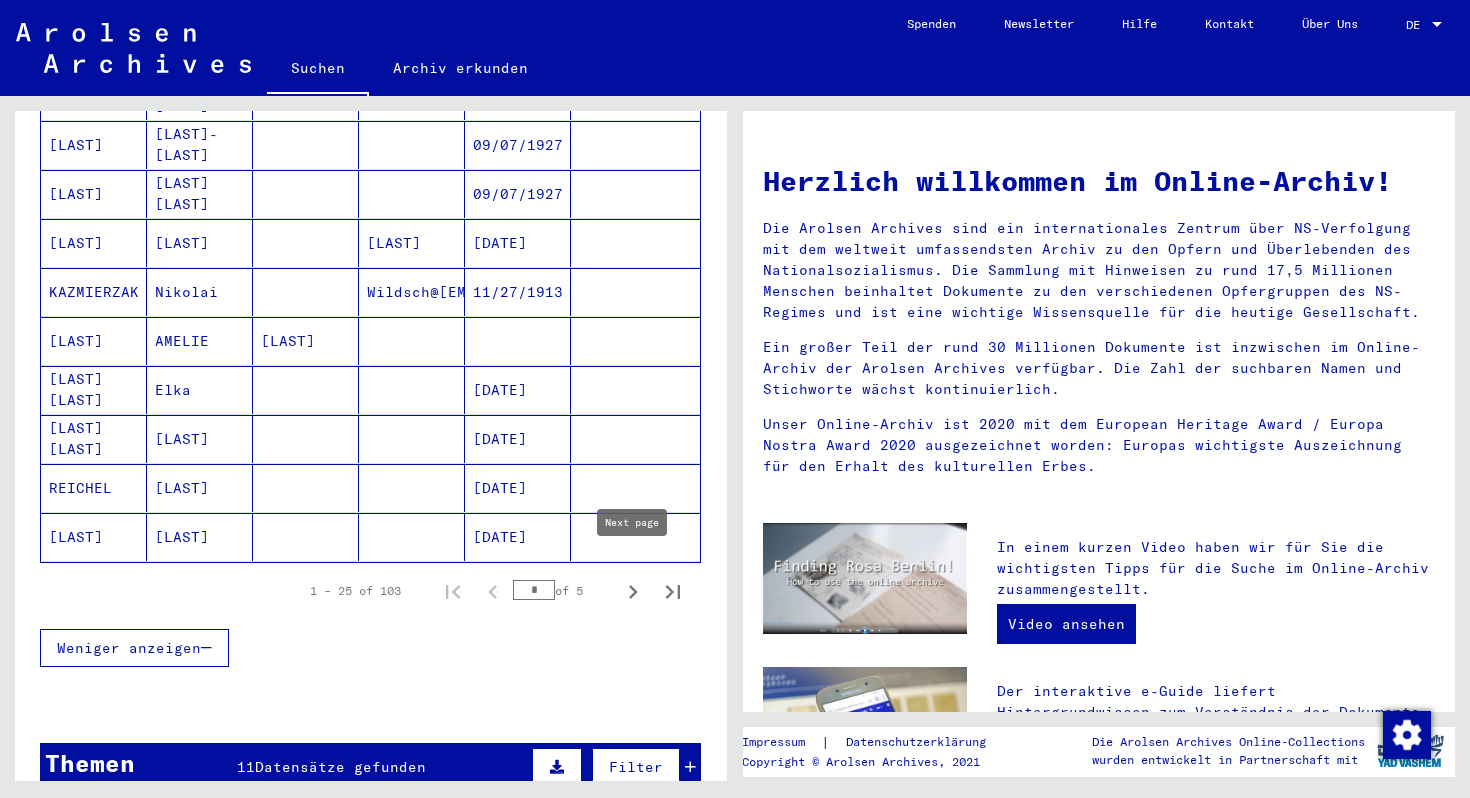 click 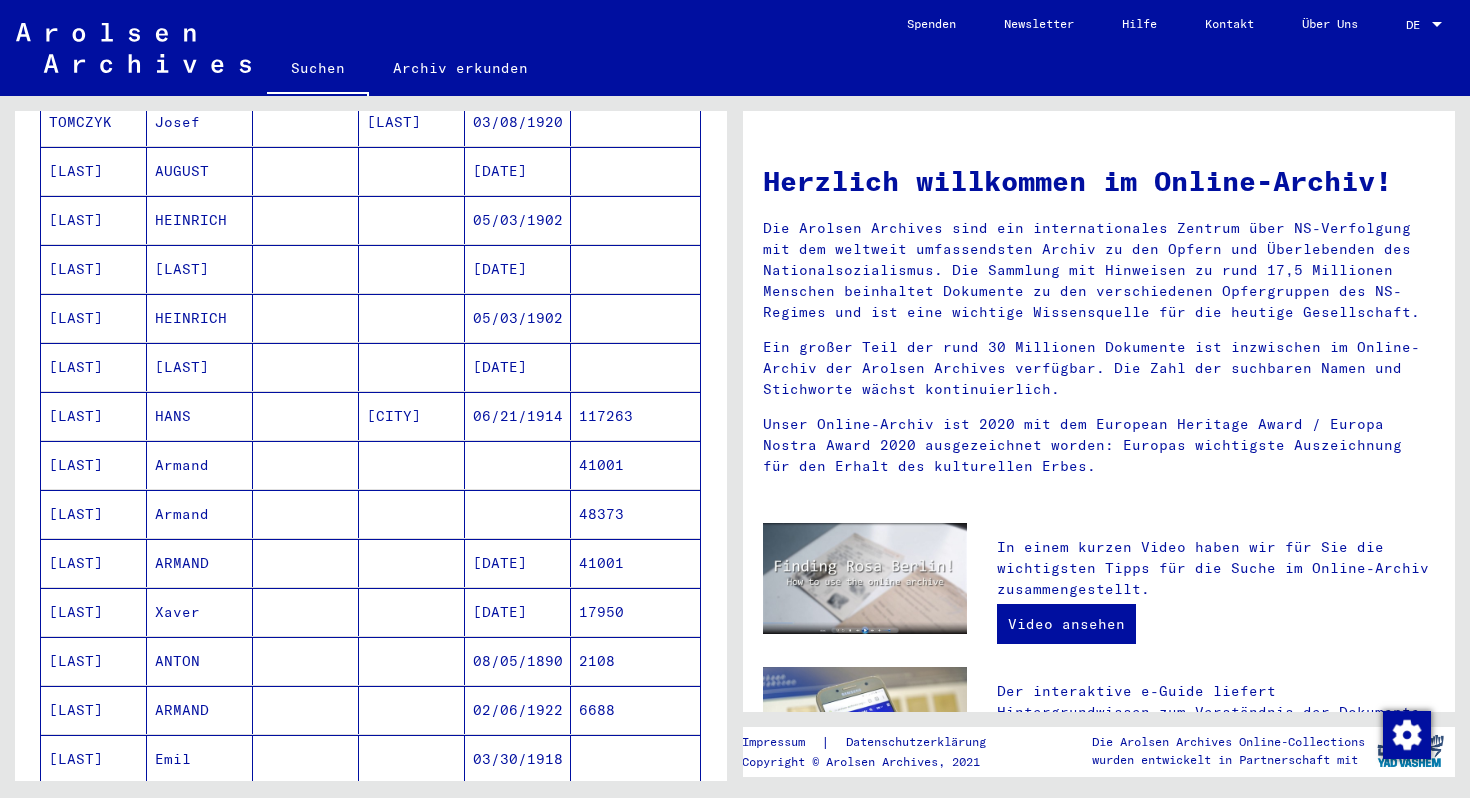 scroll, scrollTop: 569, scrollLeft: 0, axis: vertical 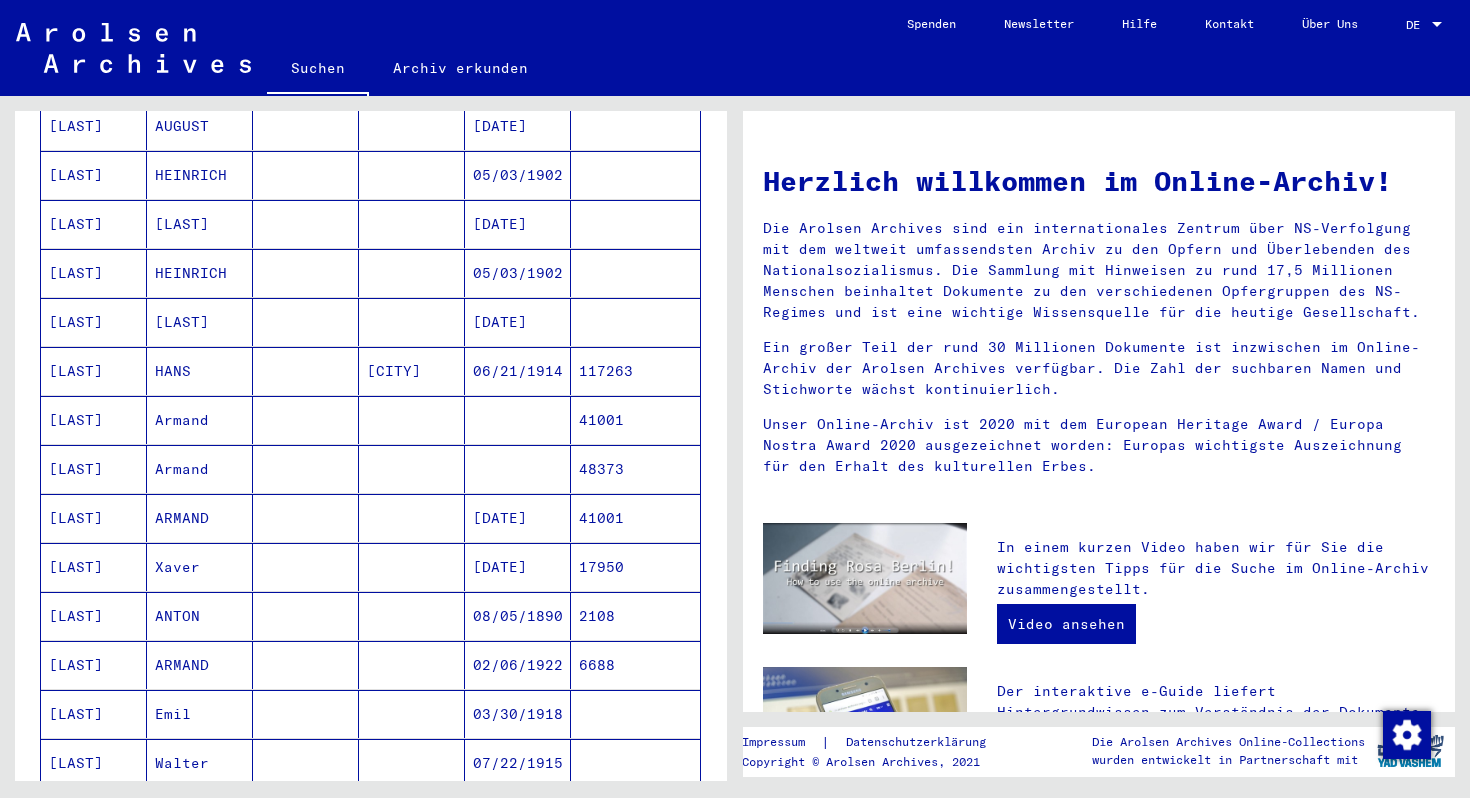click on "[LAST]" at bounding box center (200, 273) 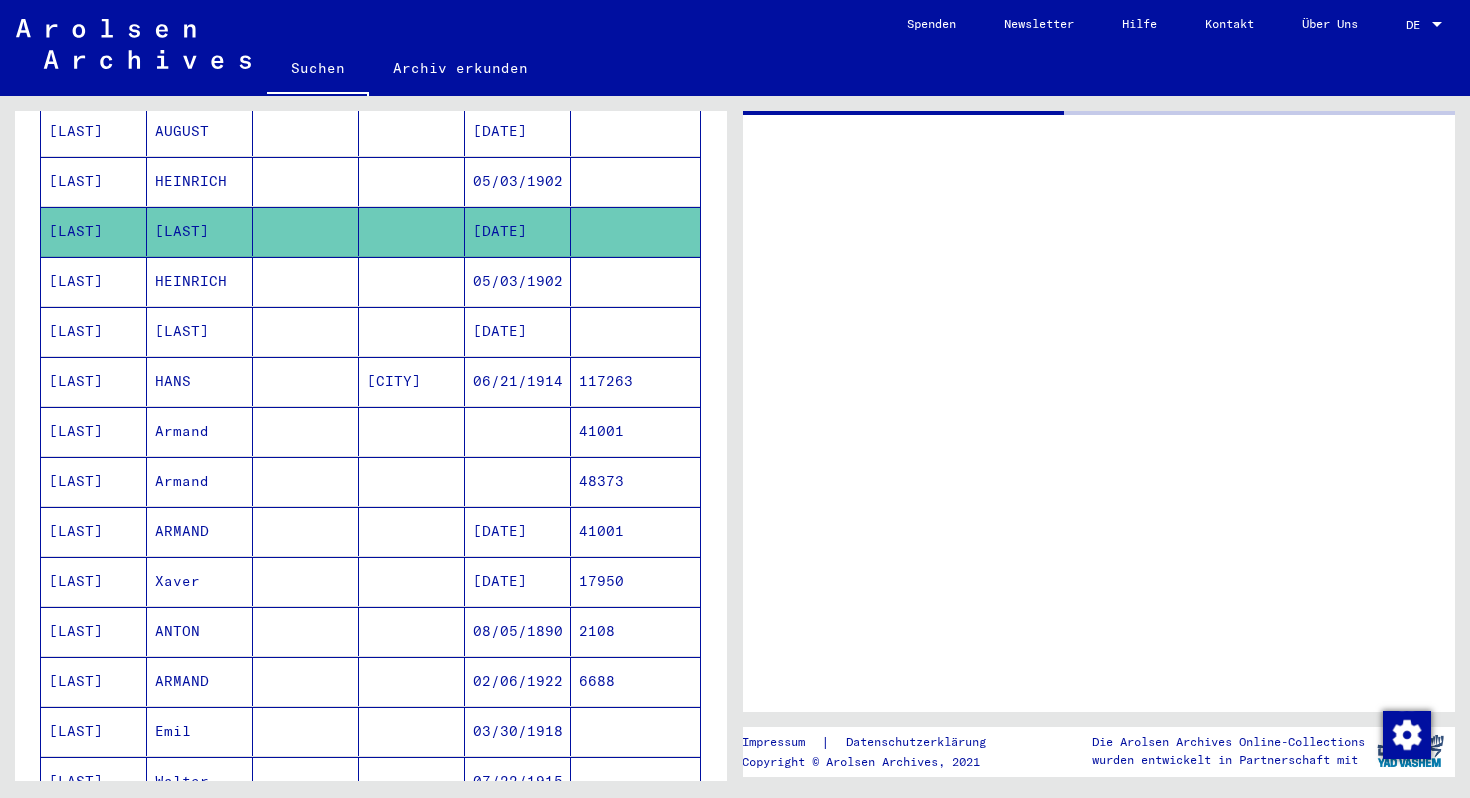 scroll, scrollTop: 574, scrollLeft: 0, axis: vertical 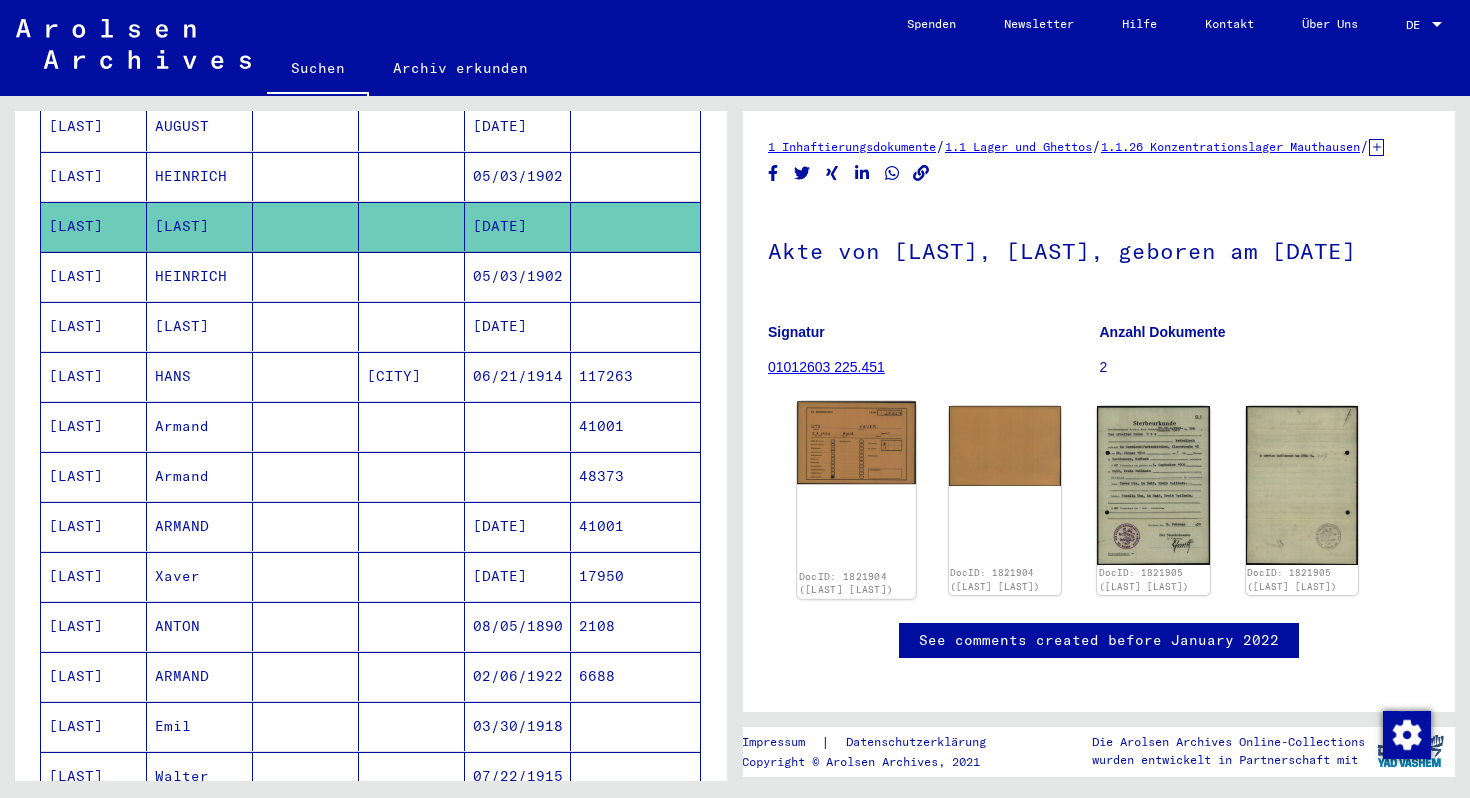 click 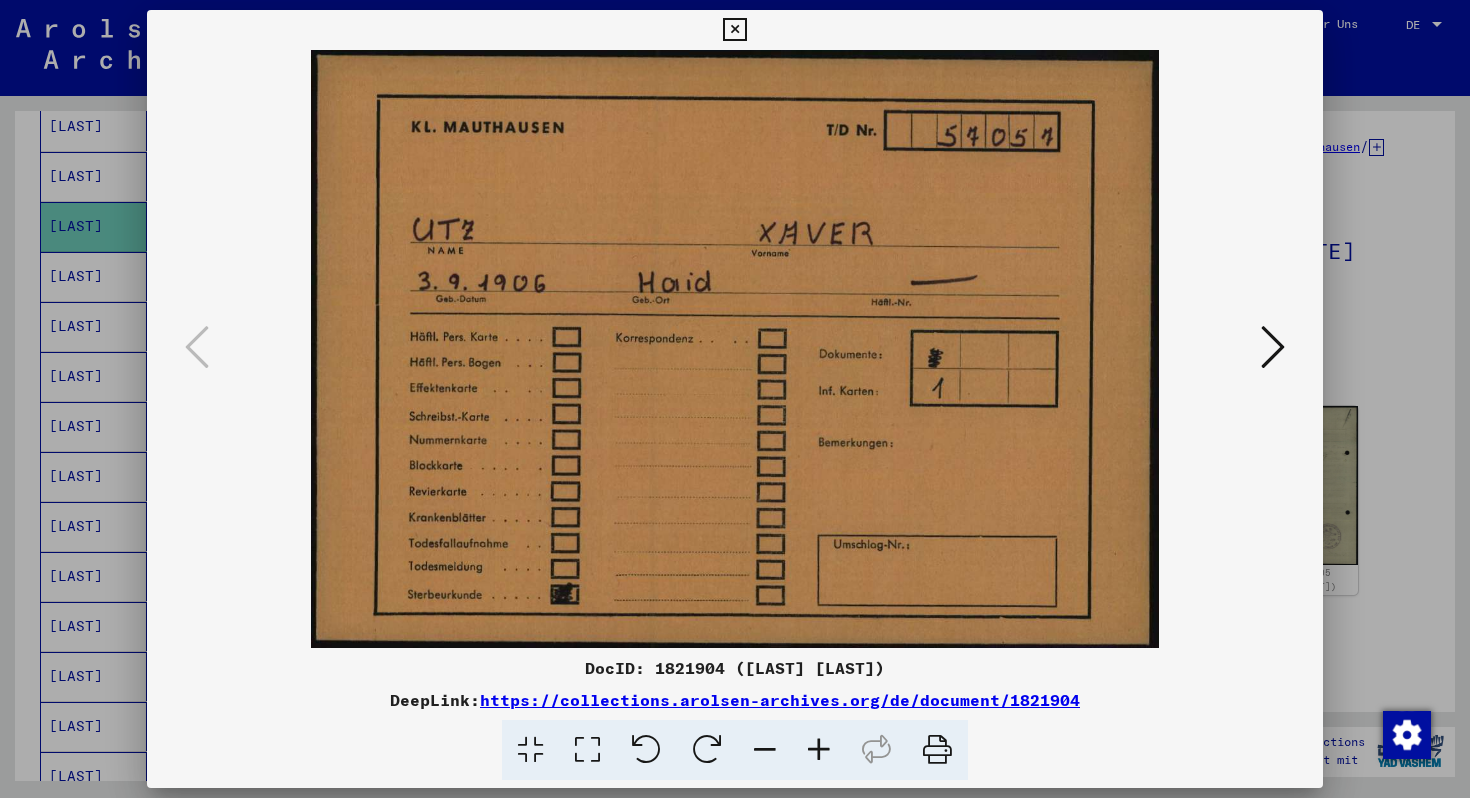 click at bounding box center [1273, 347] 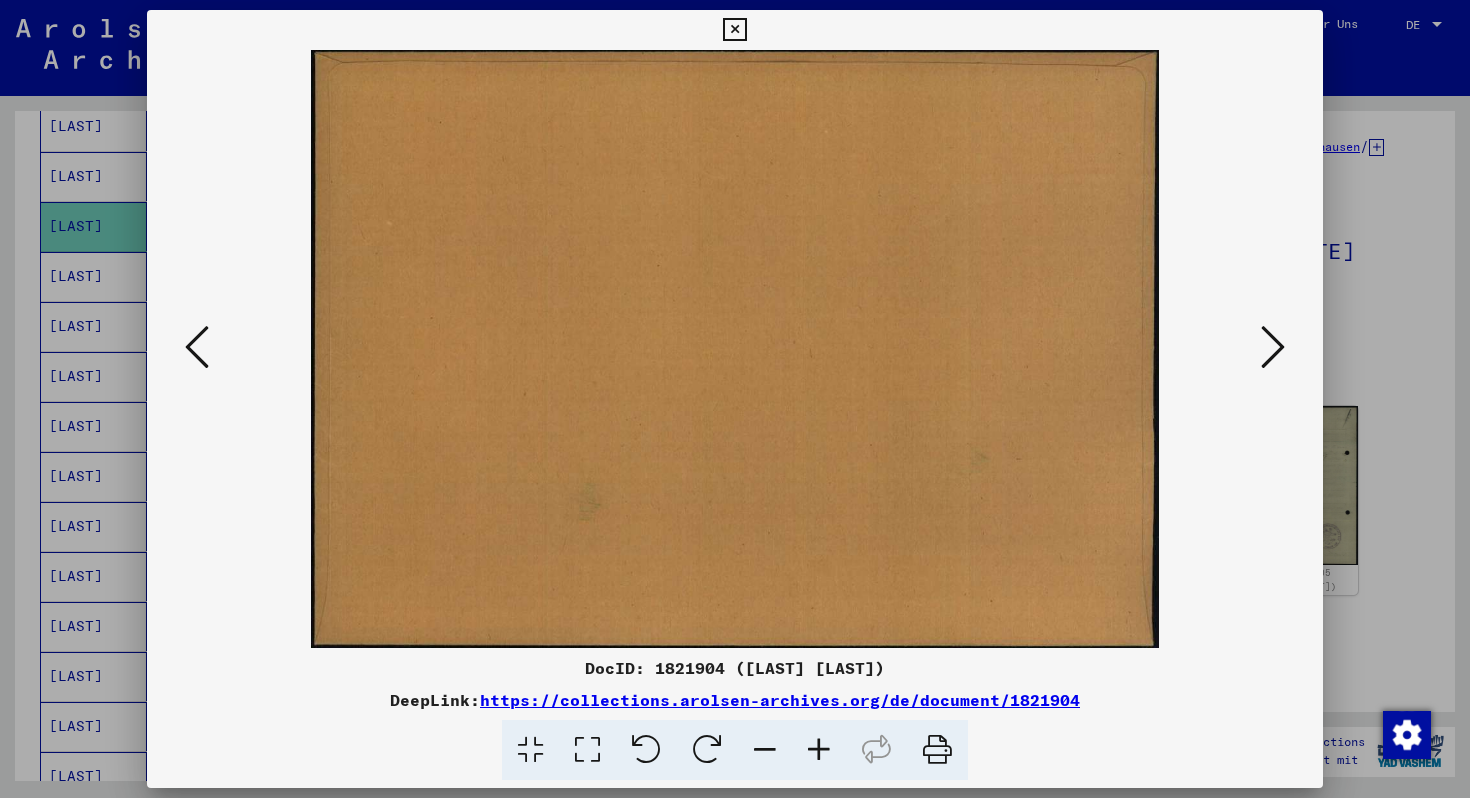 click at bounding box center [1273, 347] 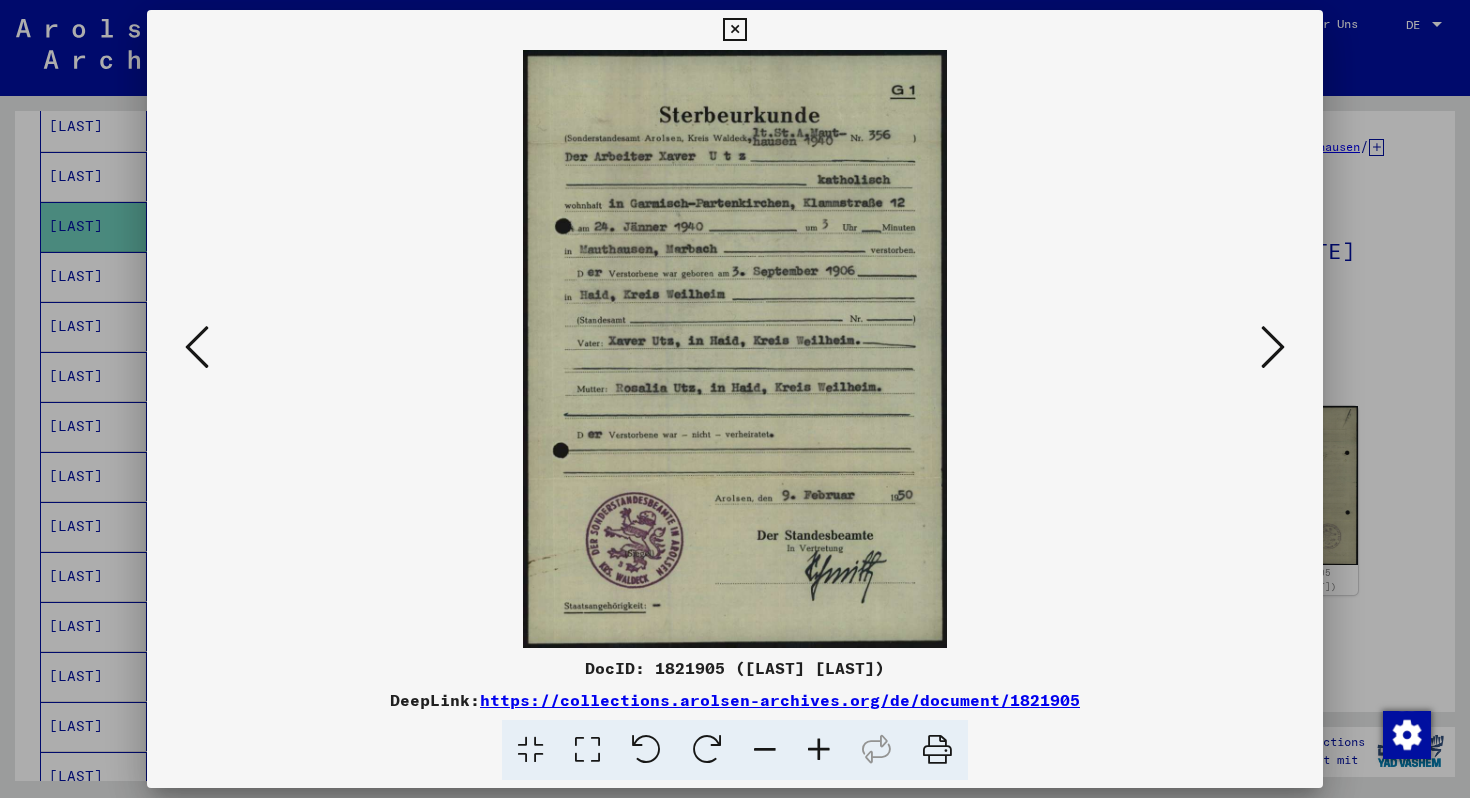 click at bounding box center (735, 399) 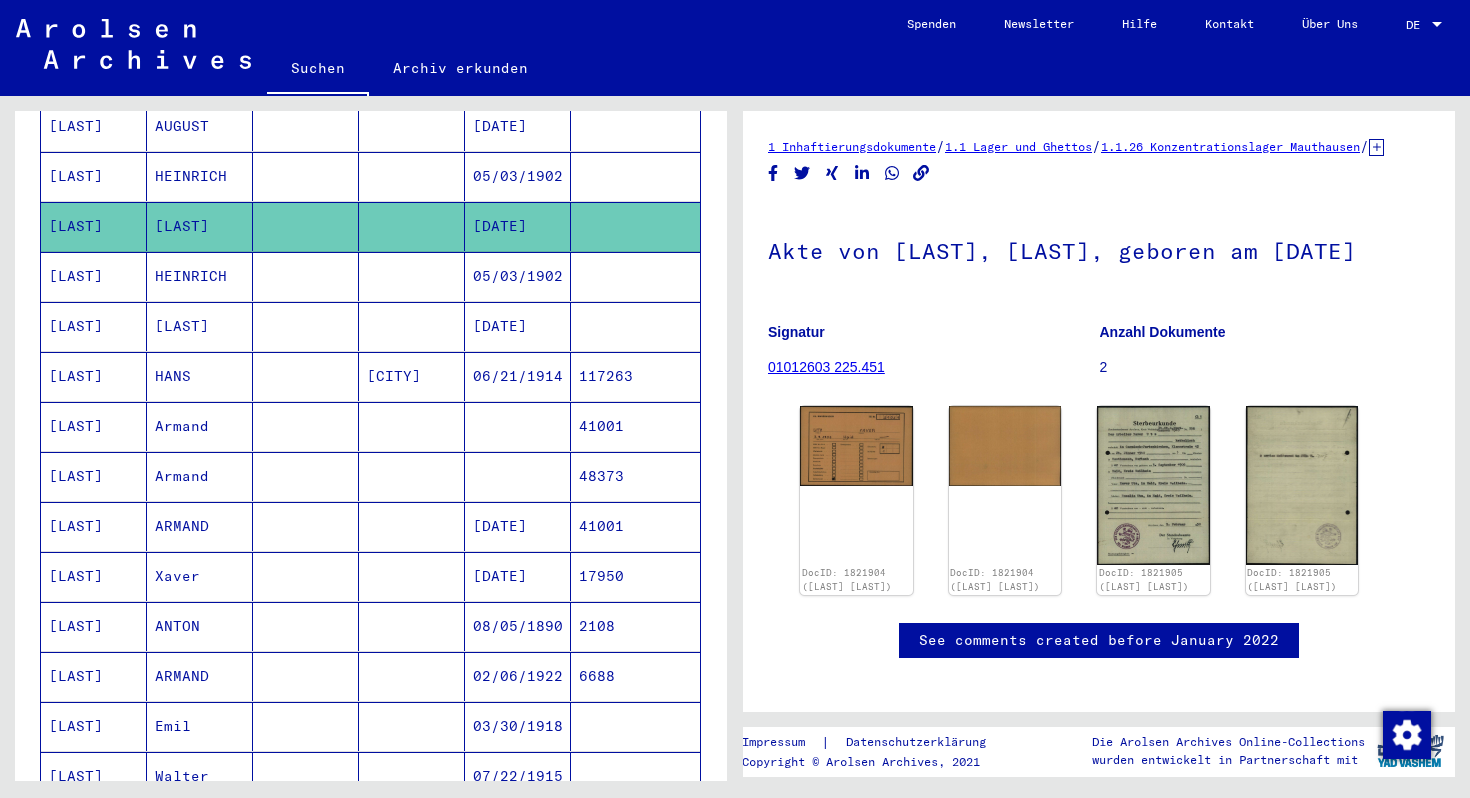 click on "HEINRICH" at bounding box center [200, 326] 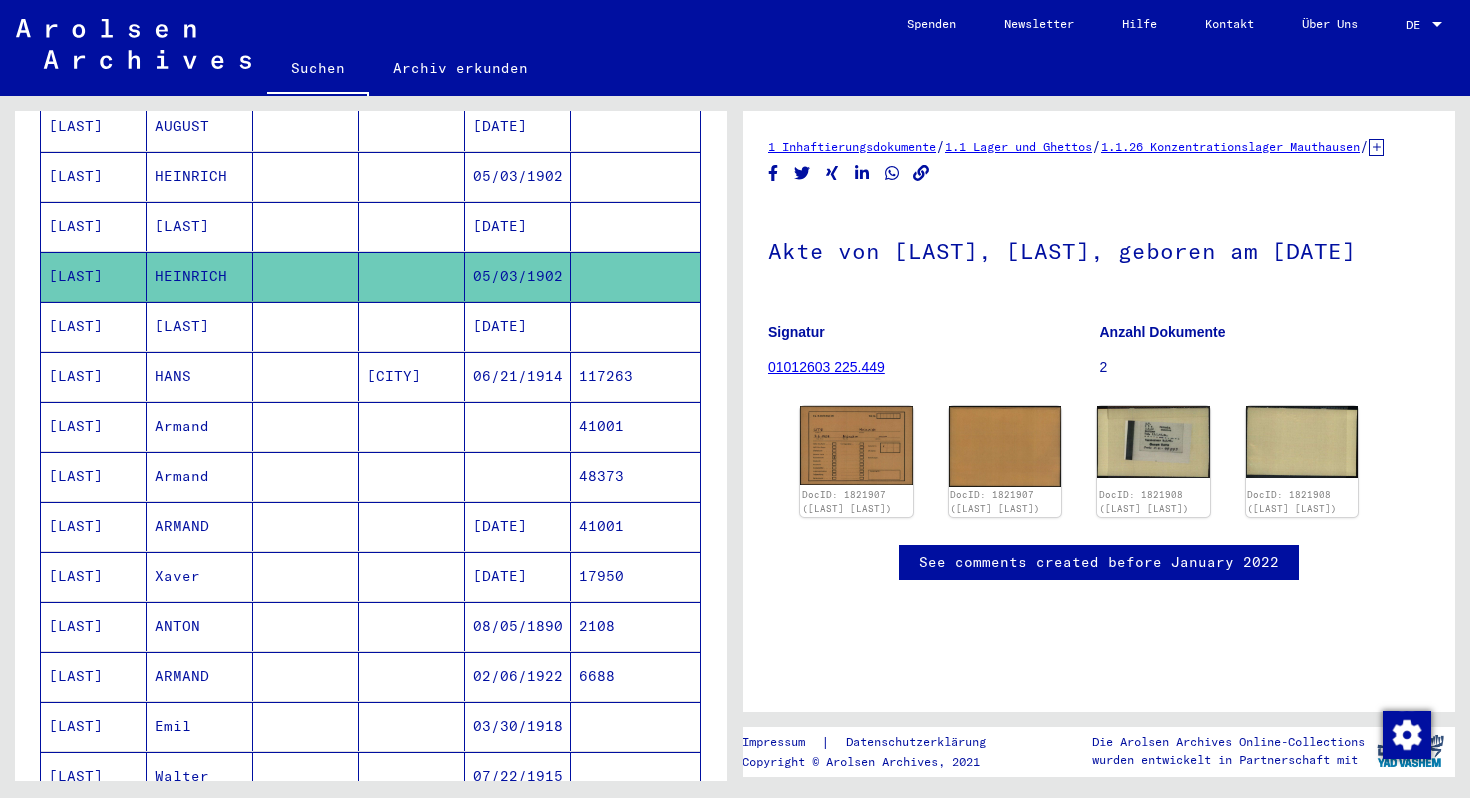scroll, scrollTop: 0, scrollLeft: 0, axis: both 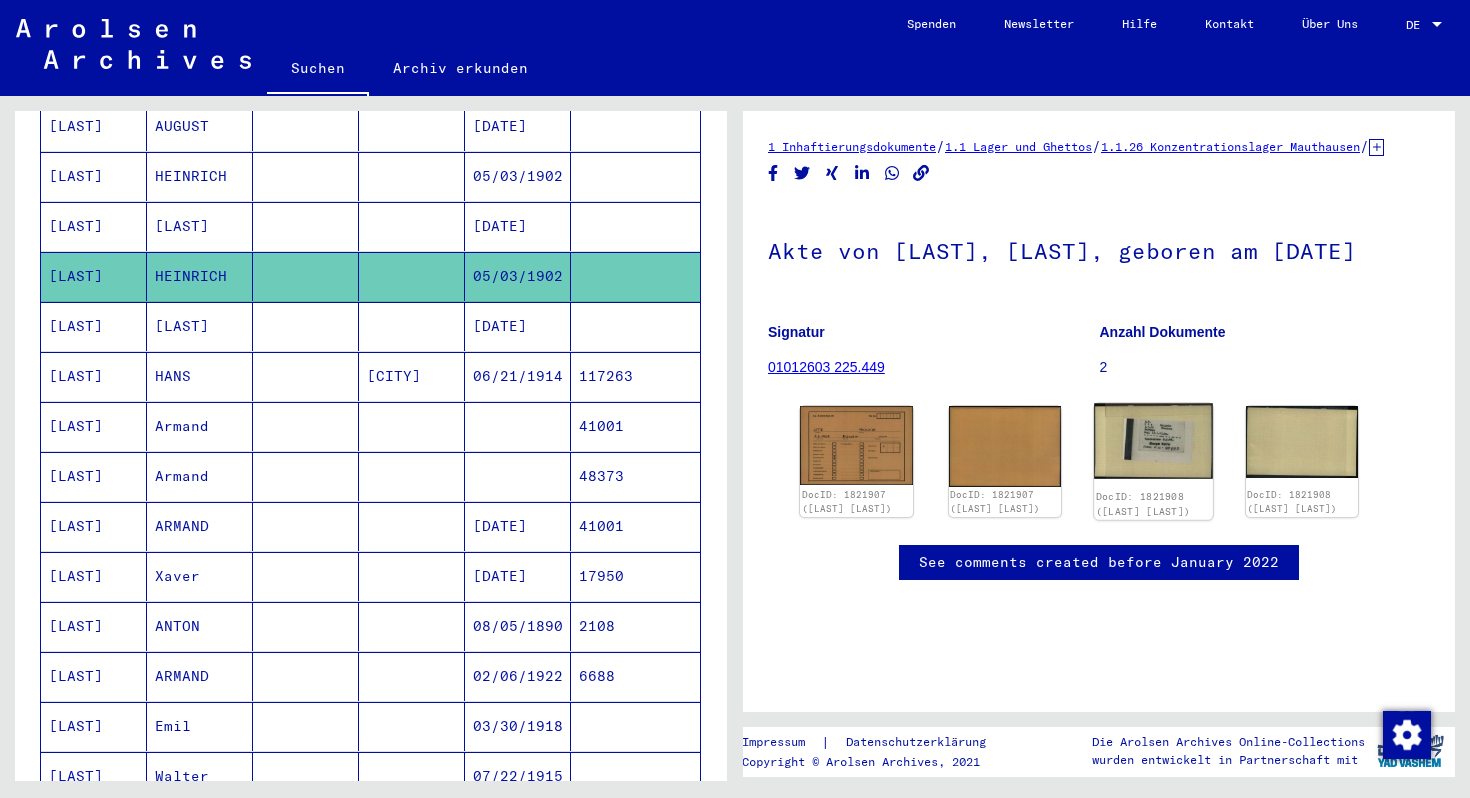 click 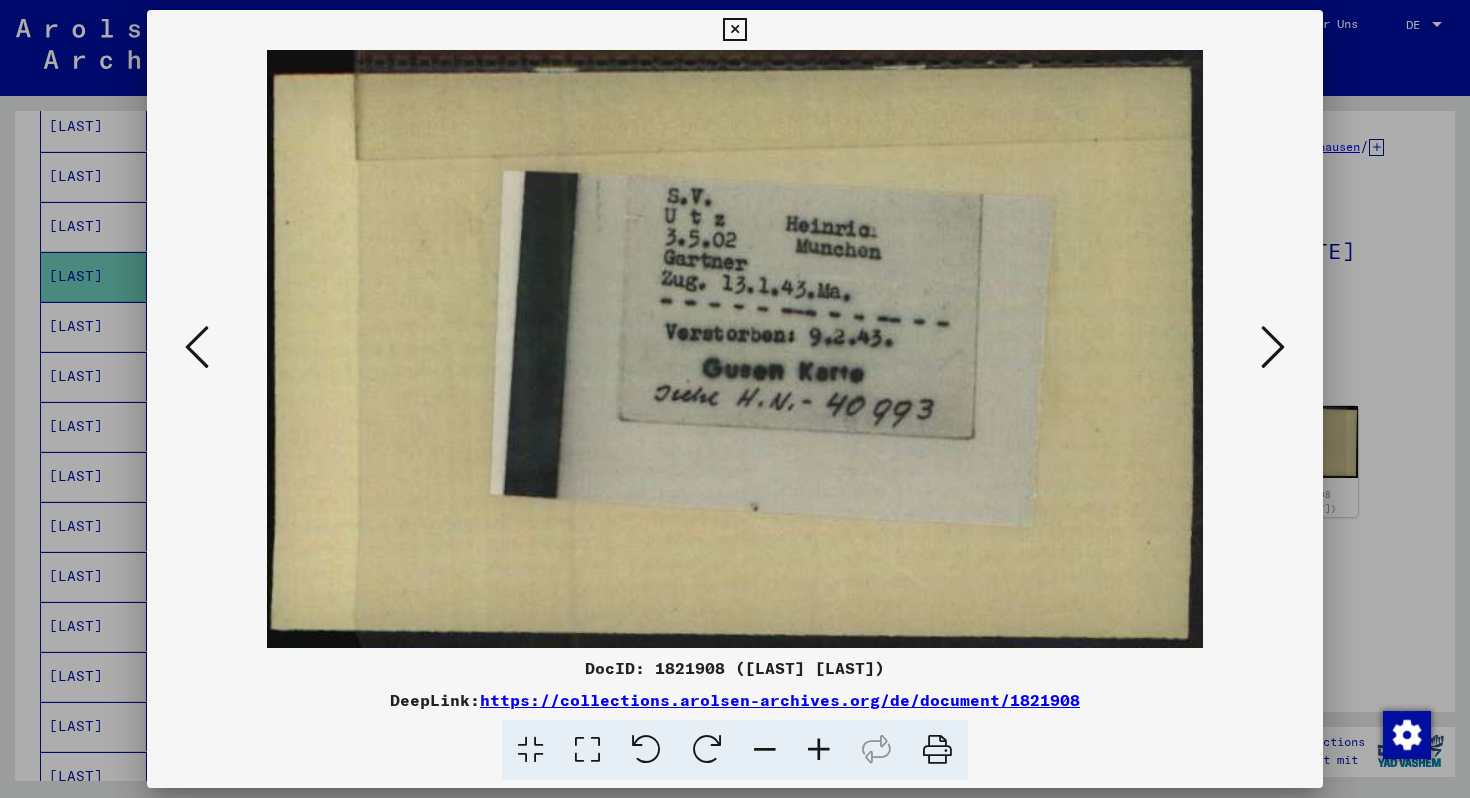 click at bounding box center (735, 399) 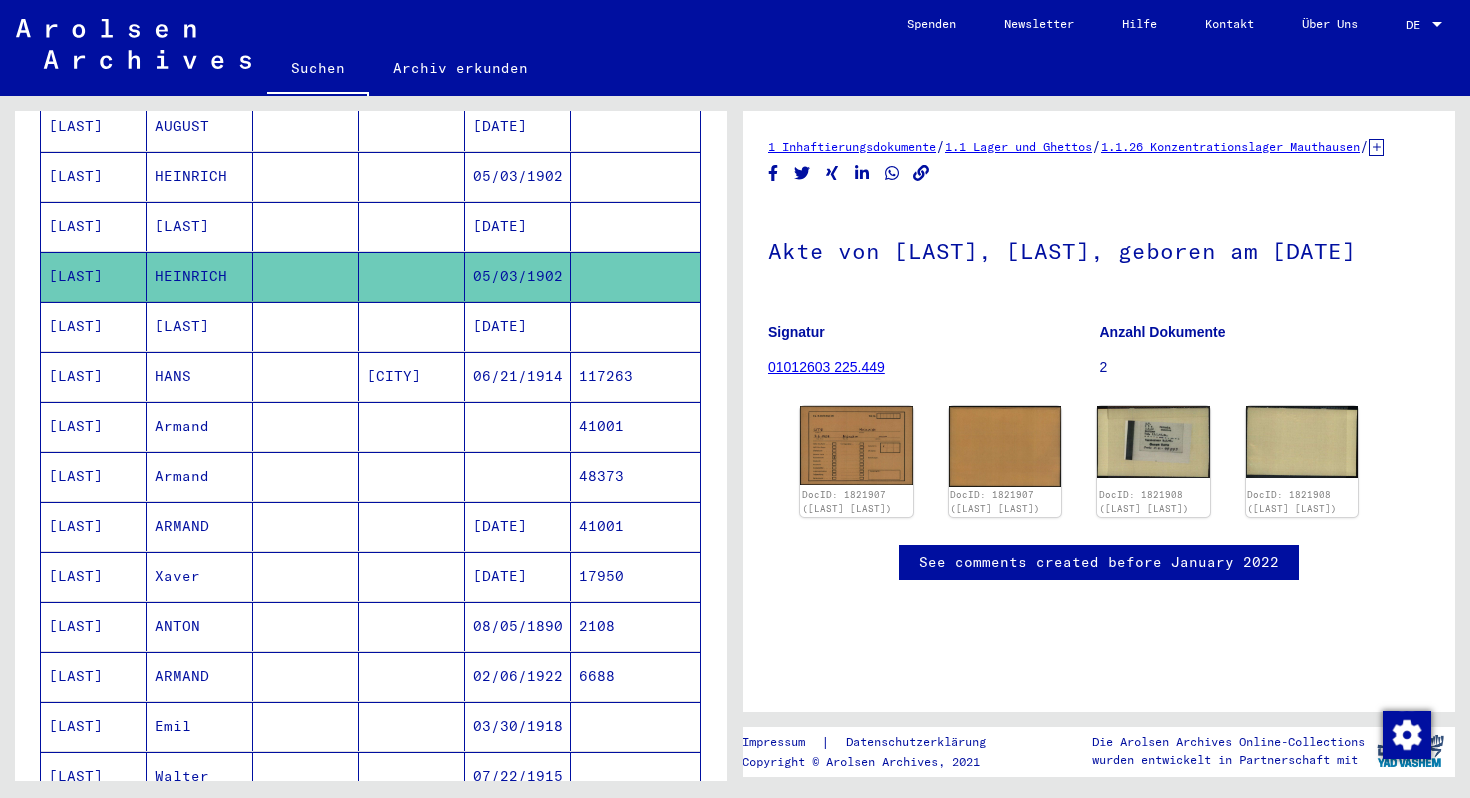 click on "[LAST]" at bounding box center [200, 376] 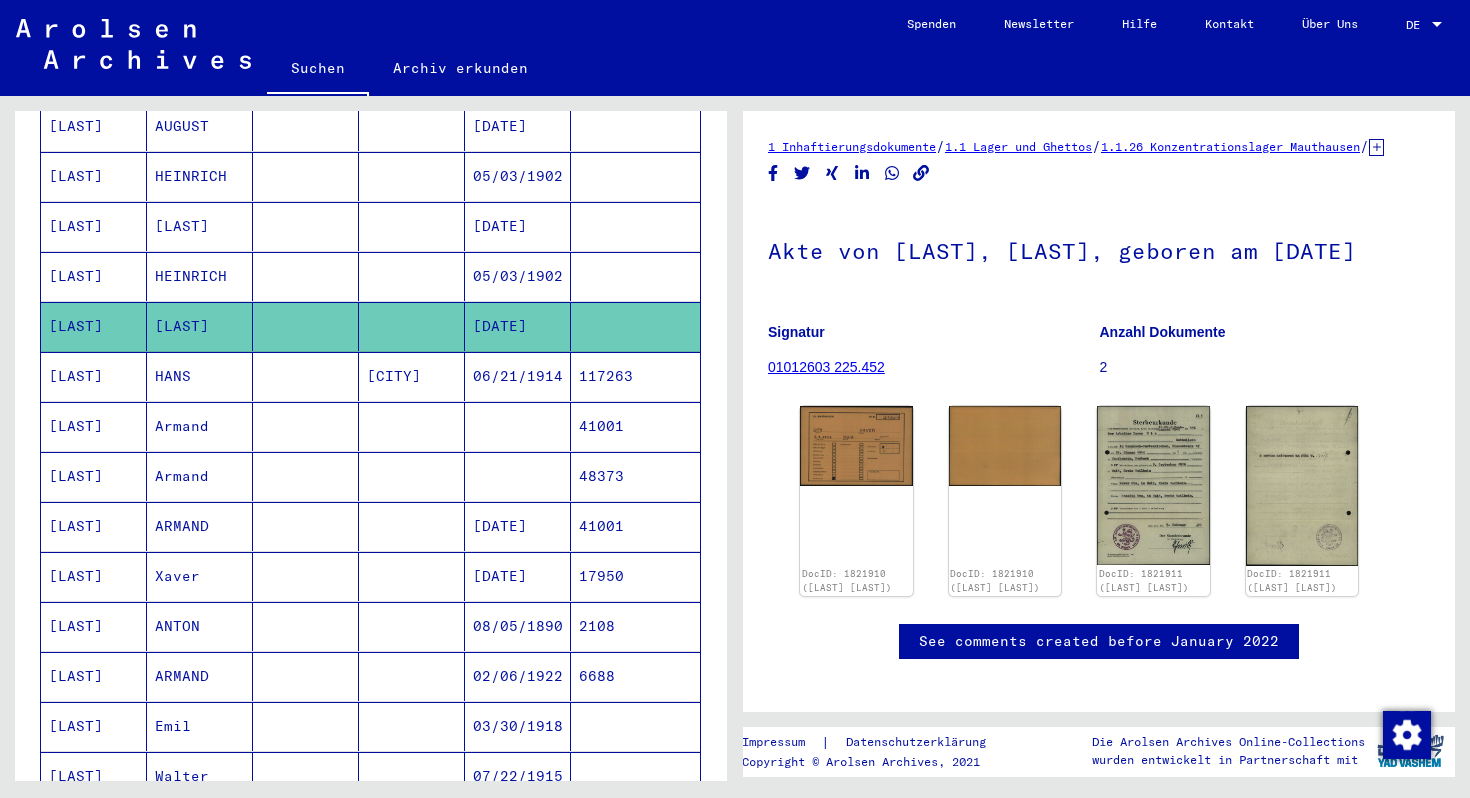 scroll, scrollTop: 0, scrollLeft: 0, axis: both 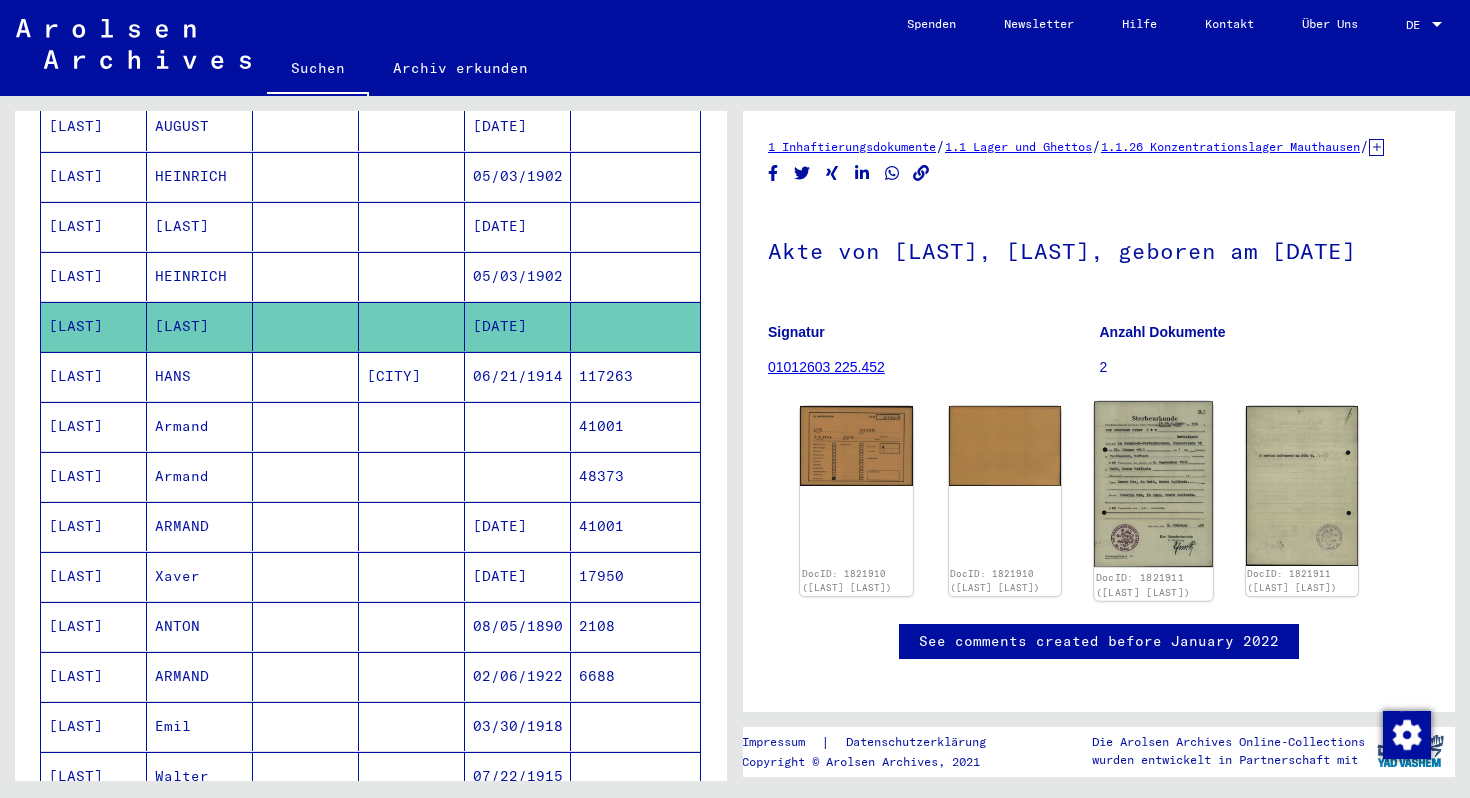 click 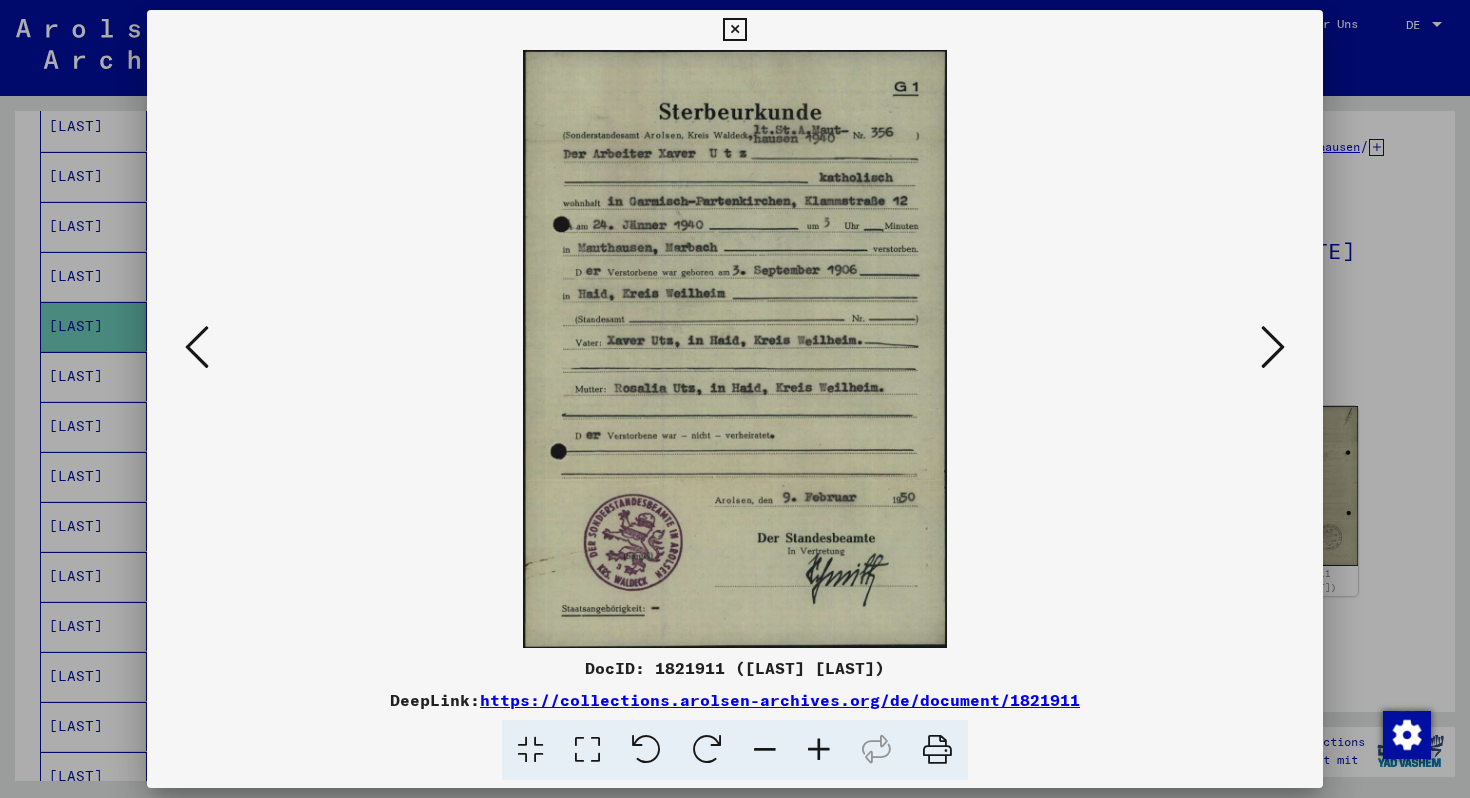 click at bounding box center (735, 399) 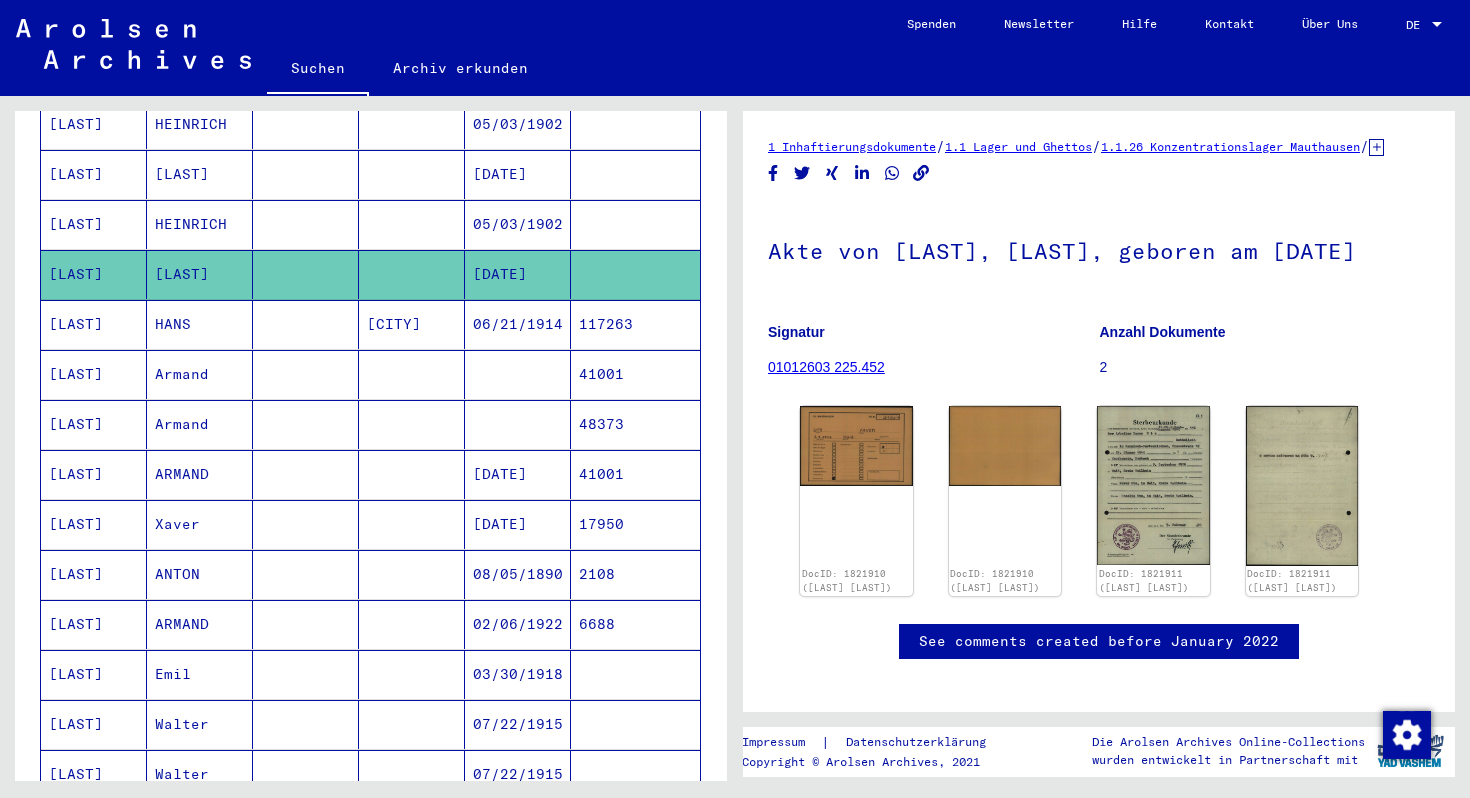 scroll, scrollTop: 647, scrollLeft: 0, axis: vertical 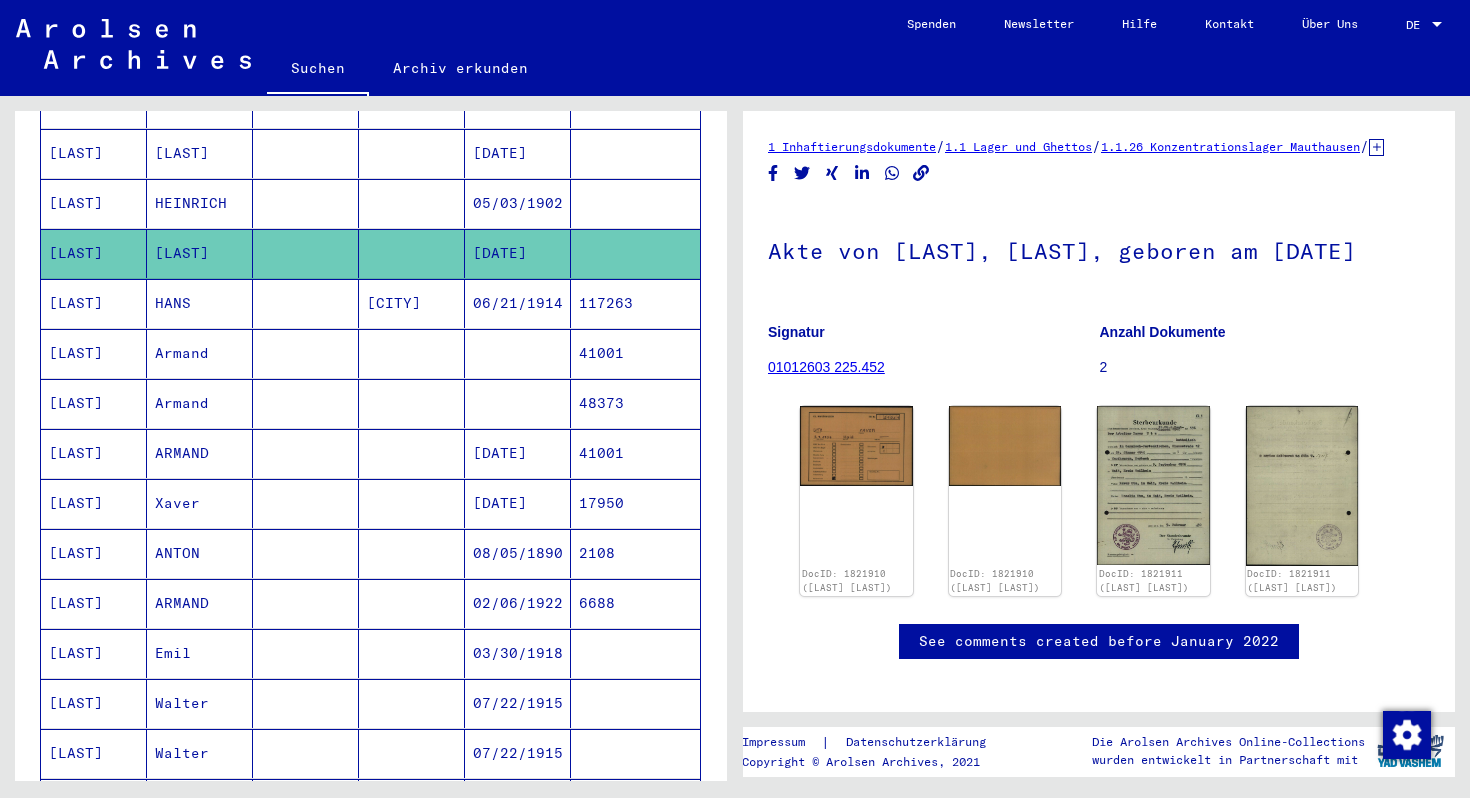 click on "HANS" at bounding box center (200, 353) 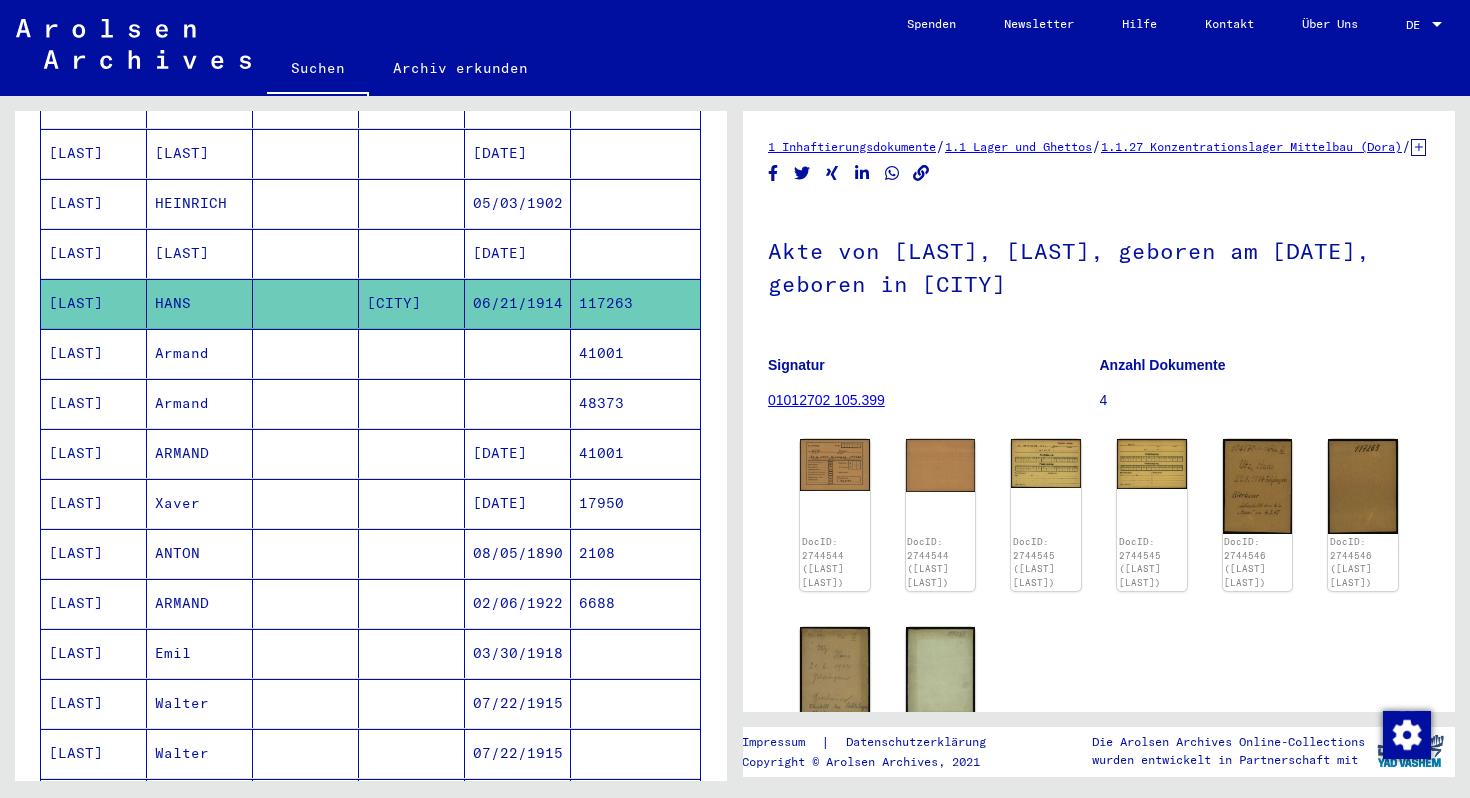 scroll, scrollTop: 0, scrollLeft: 0, axis: both 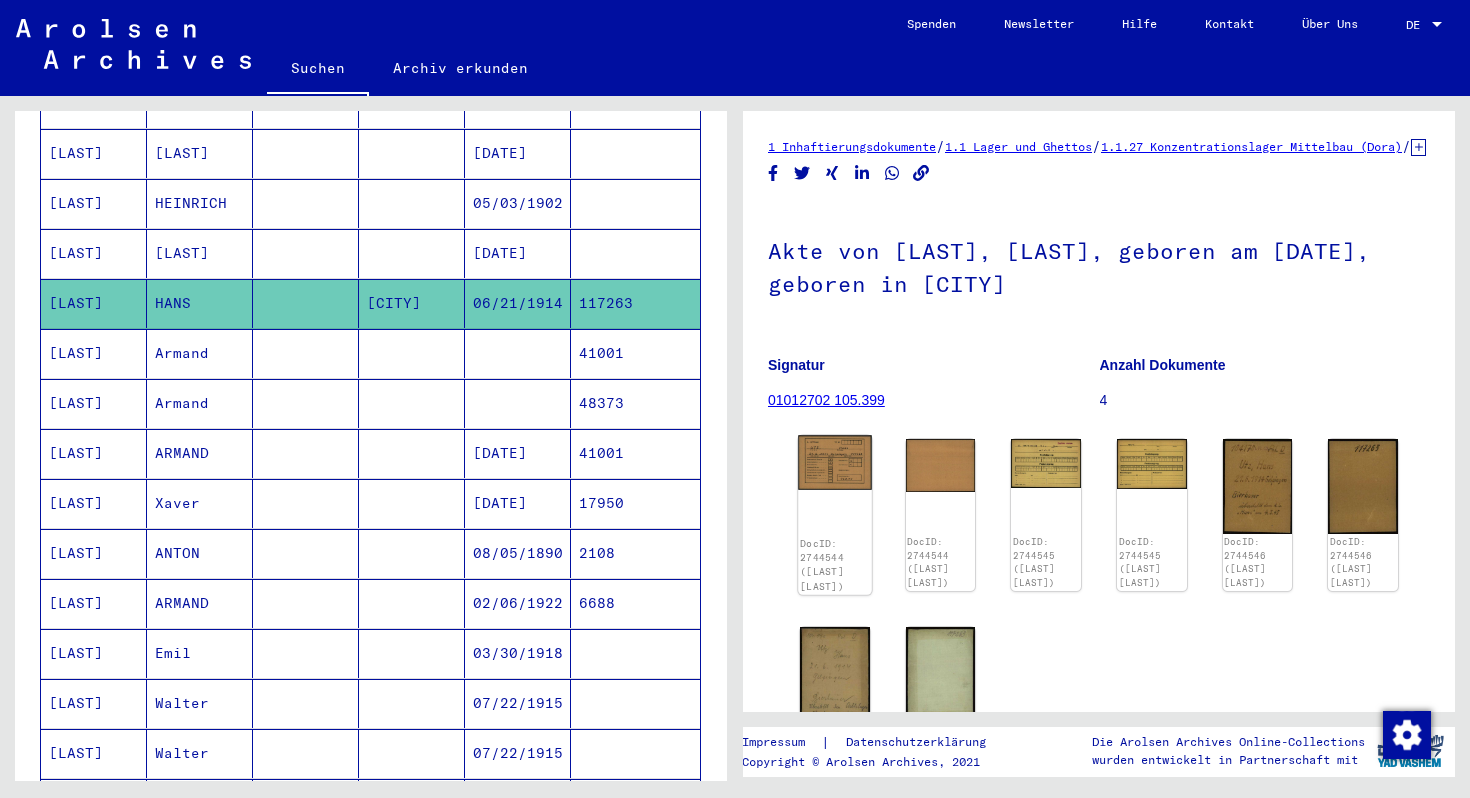 click 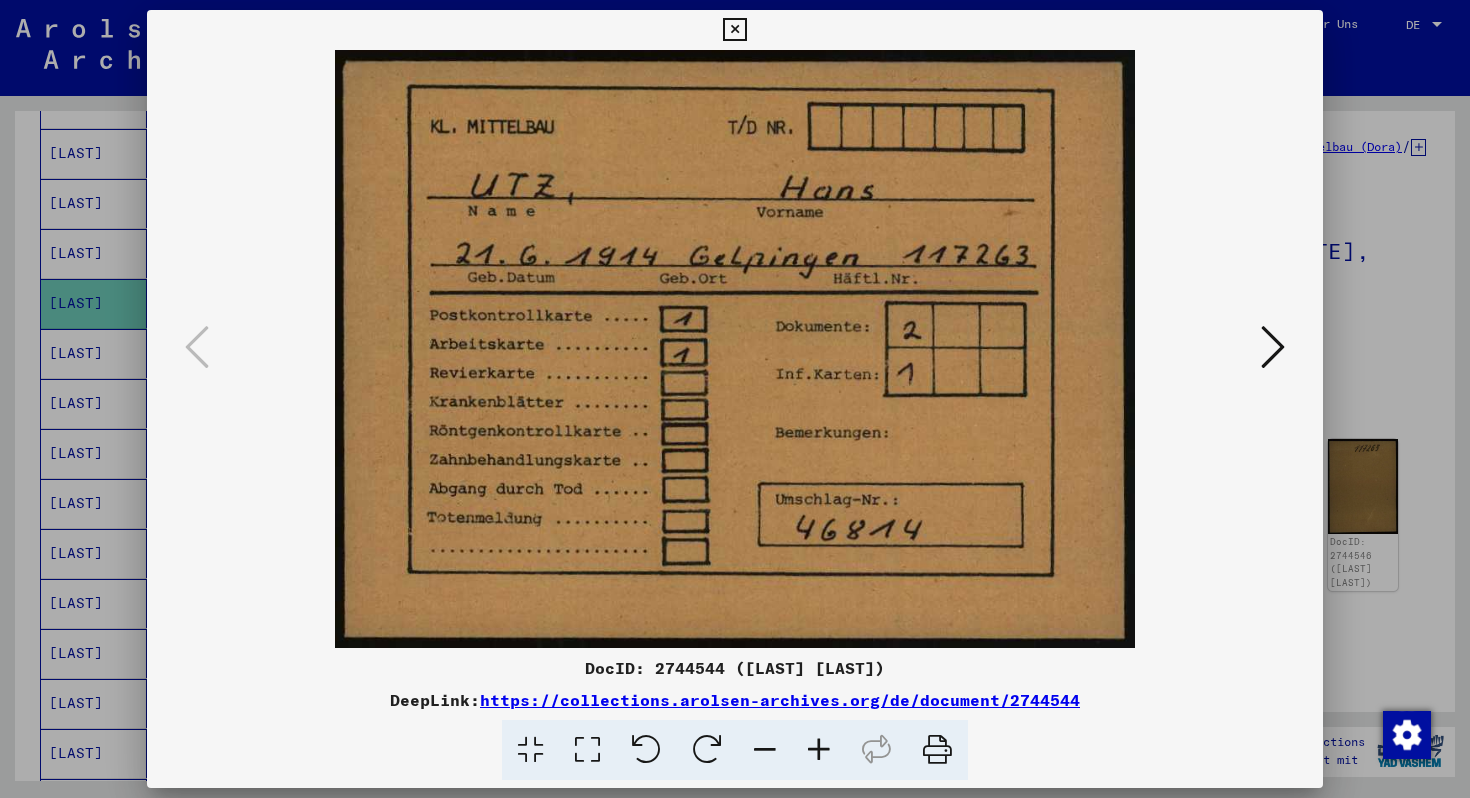 click at bounding box center [1273, 347] 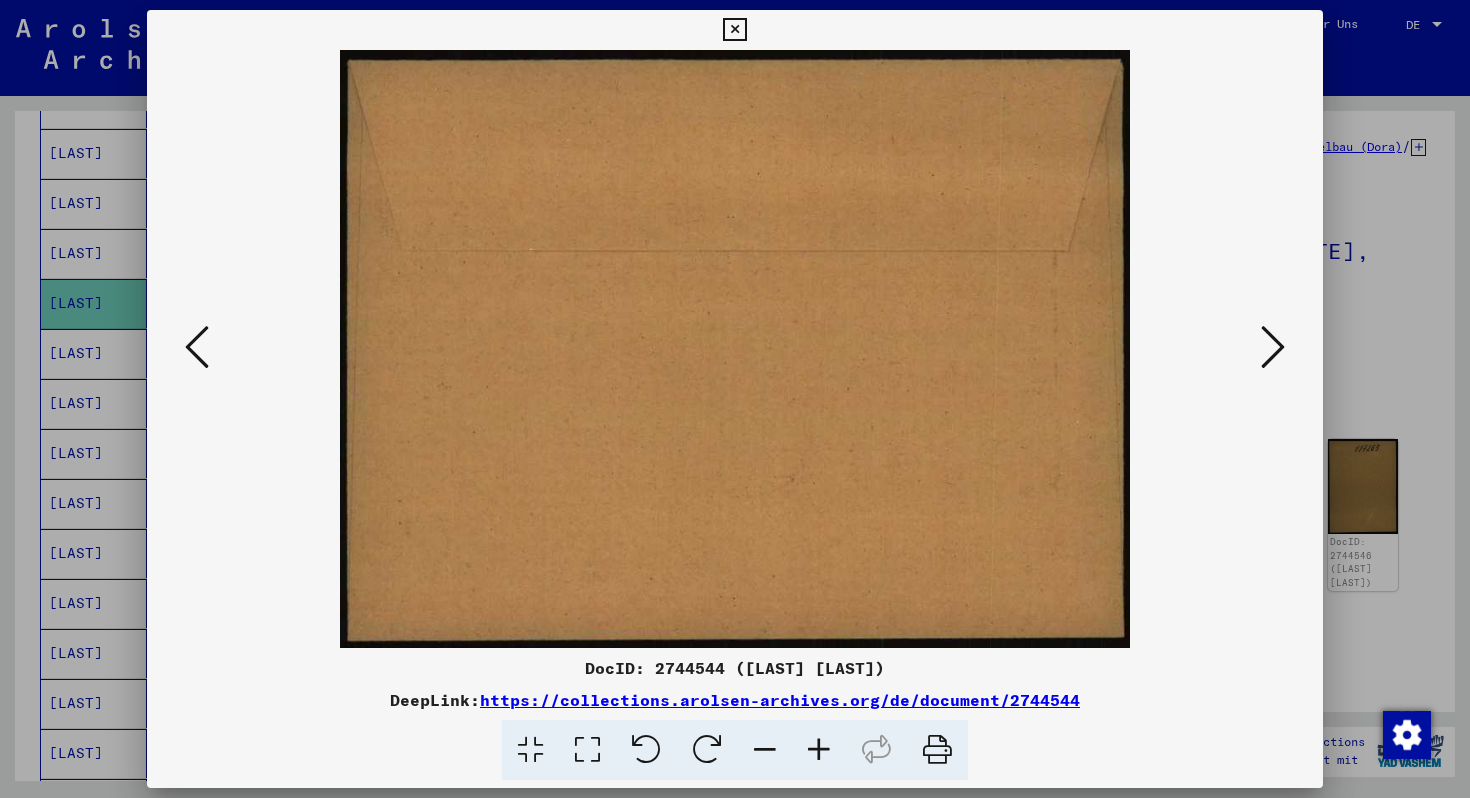 click at bounding box center (1273, 347) 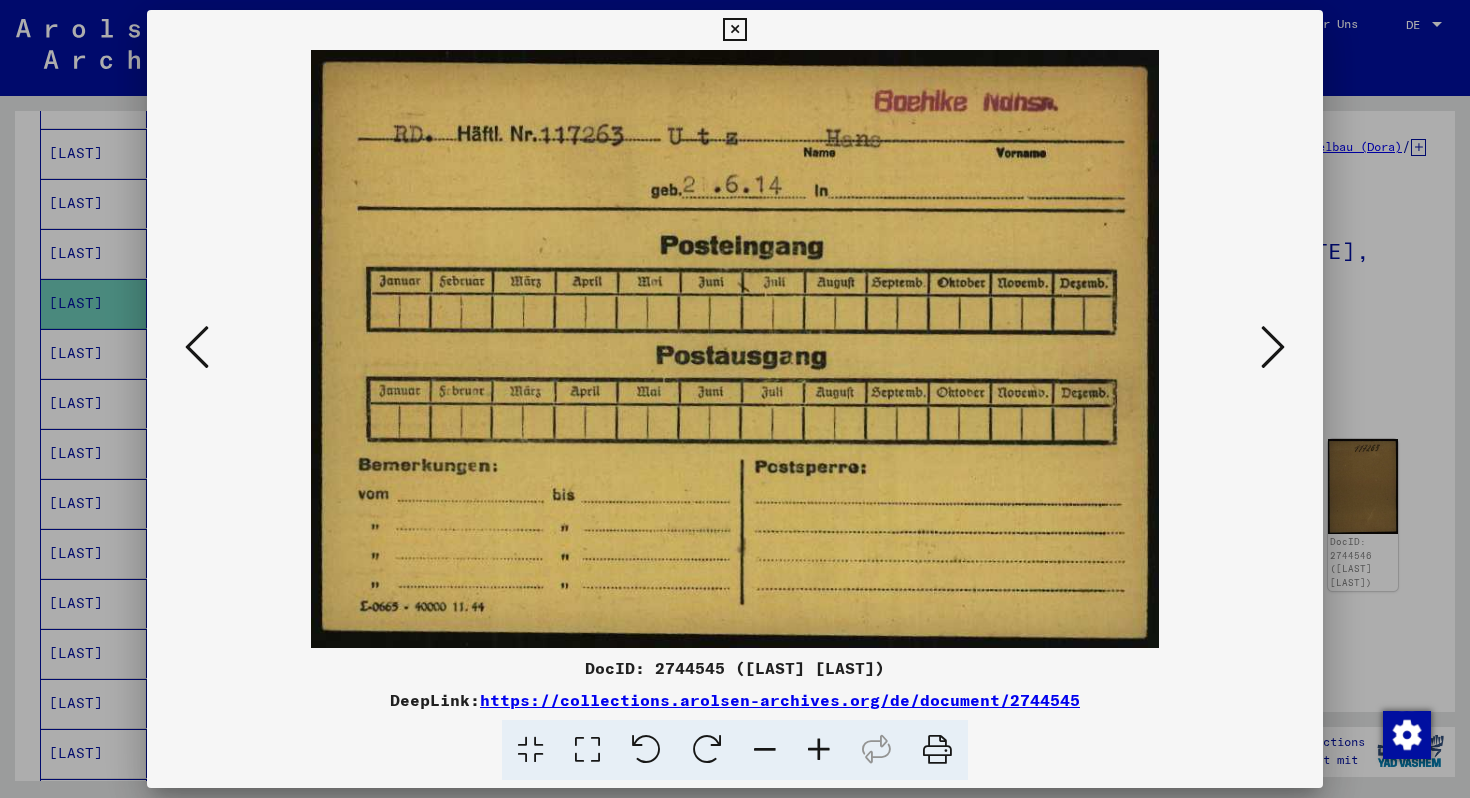 click at bounding box center [1273, 347] 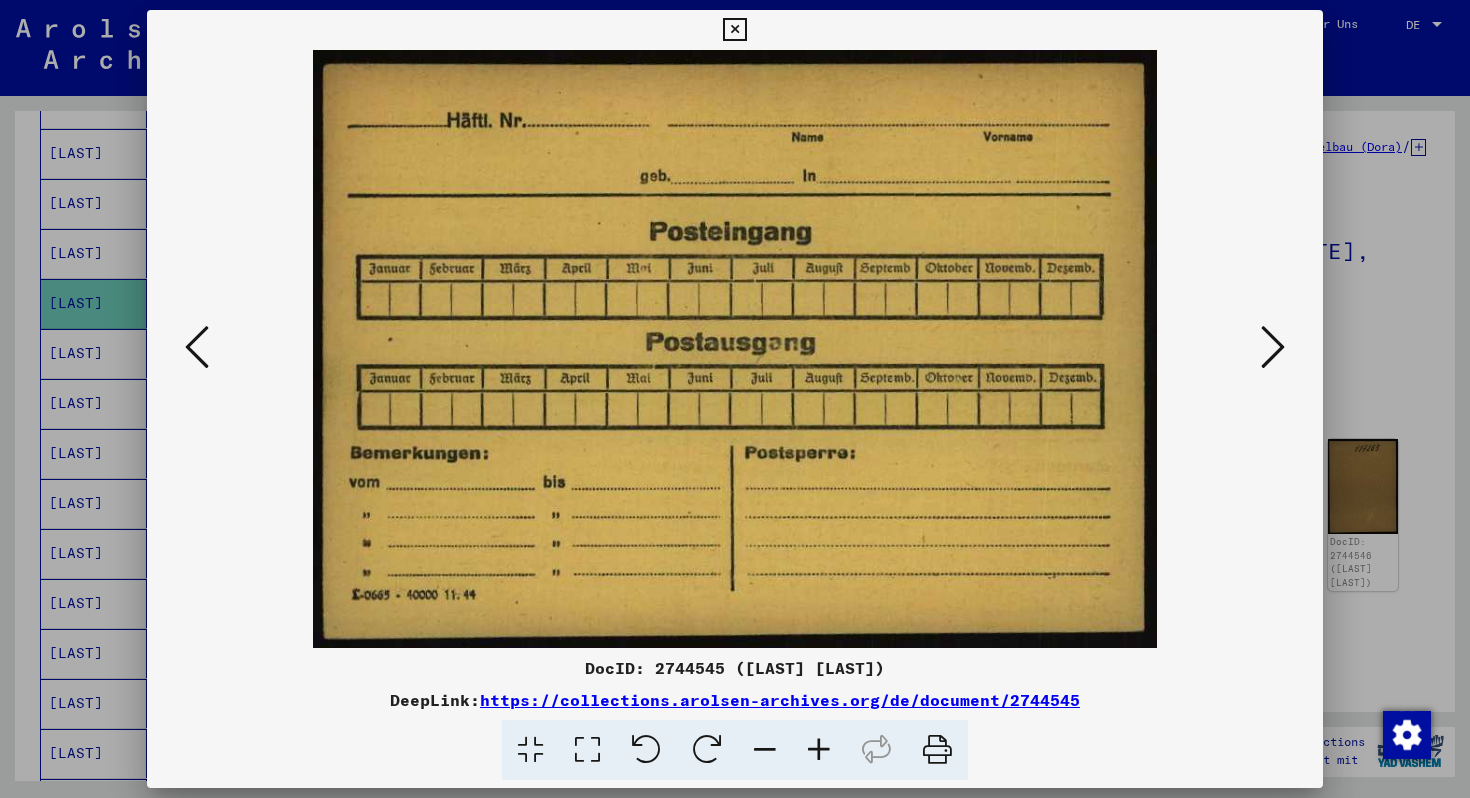 click at bounding box center (1273, 347) 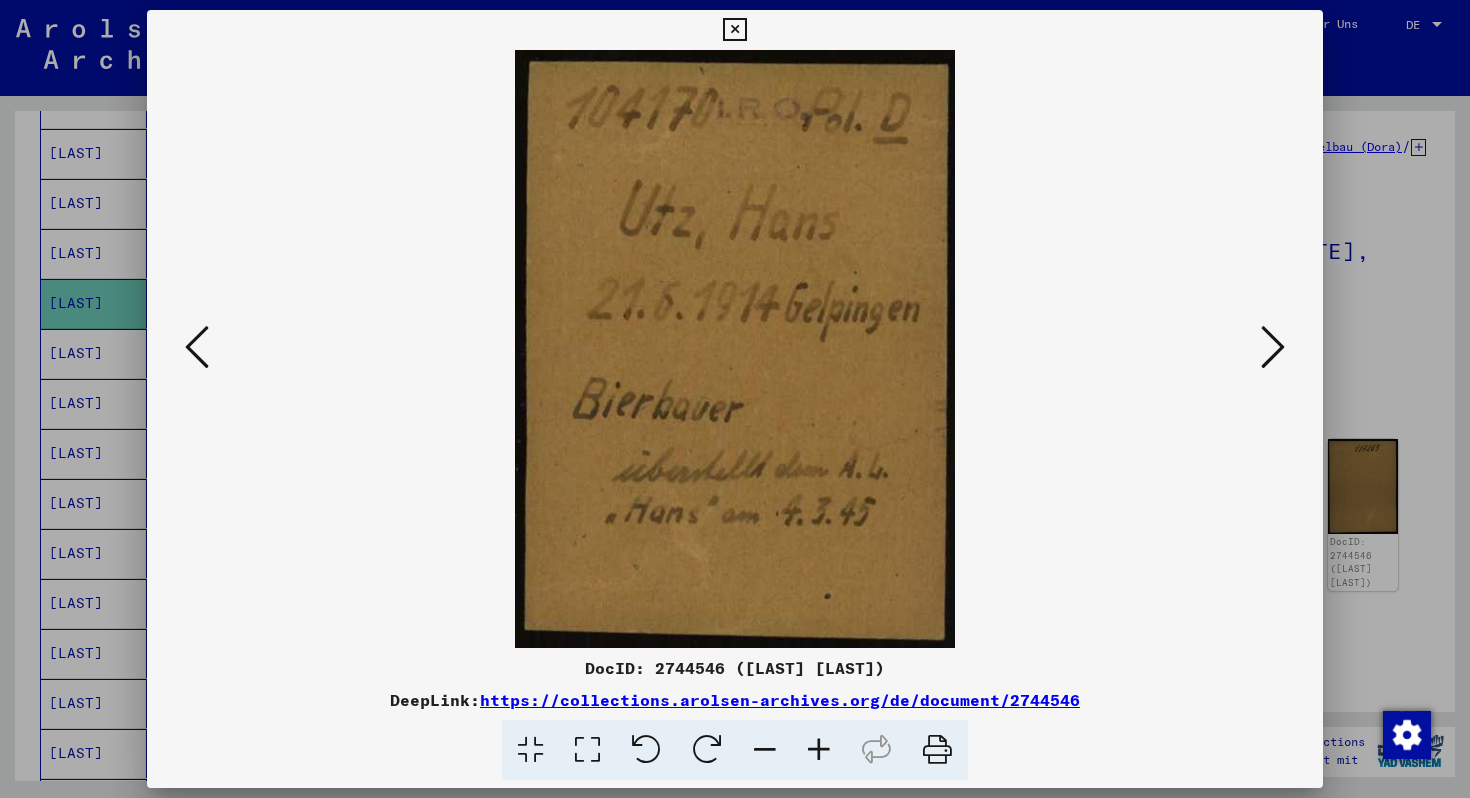 click at bounding box center [1273, 347] 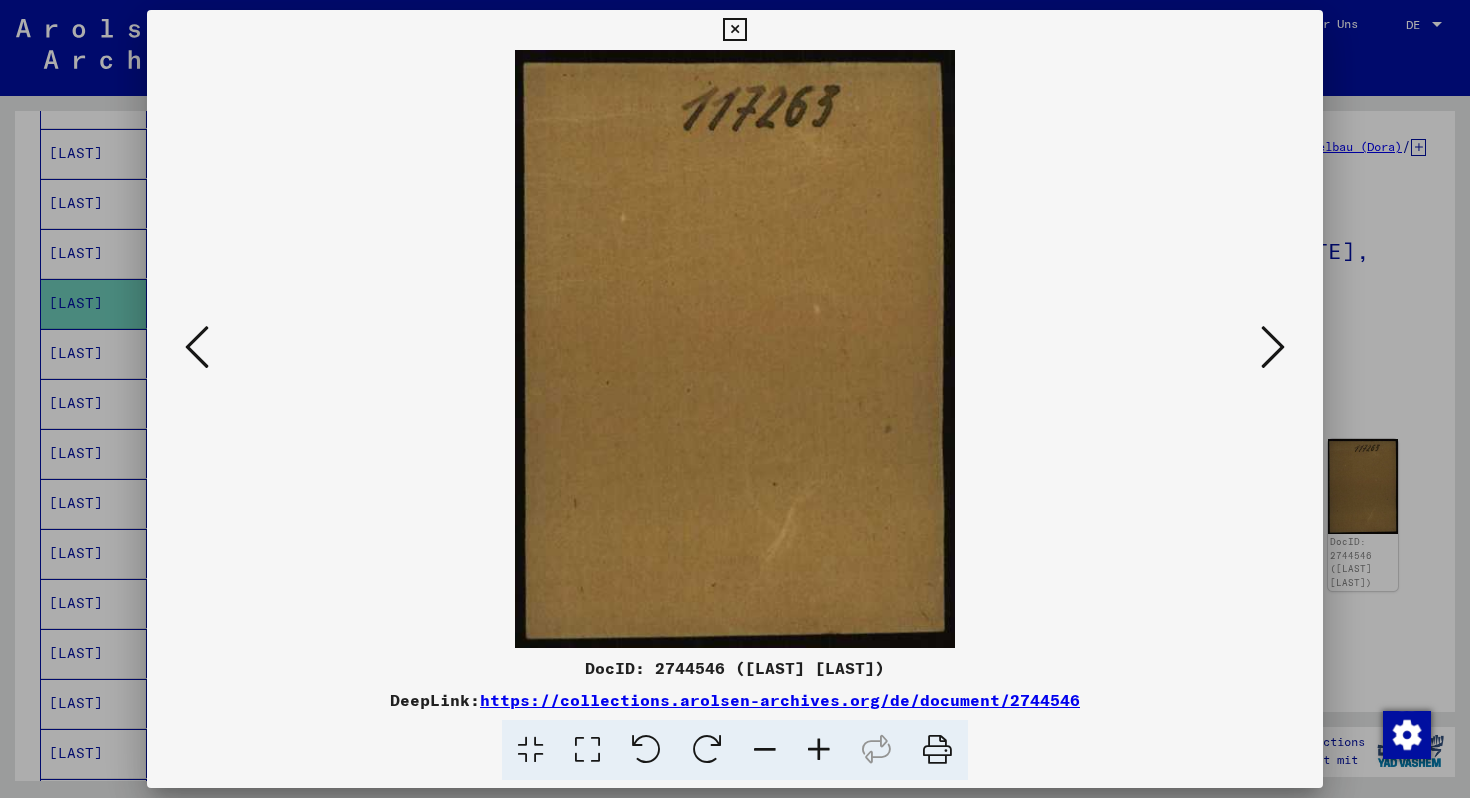 click at bounding box center (1273, 347) 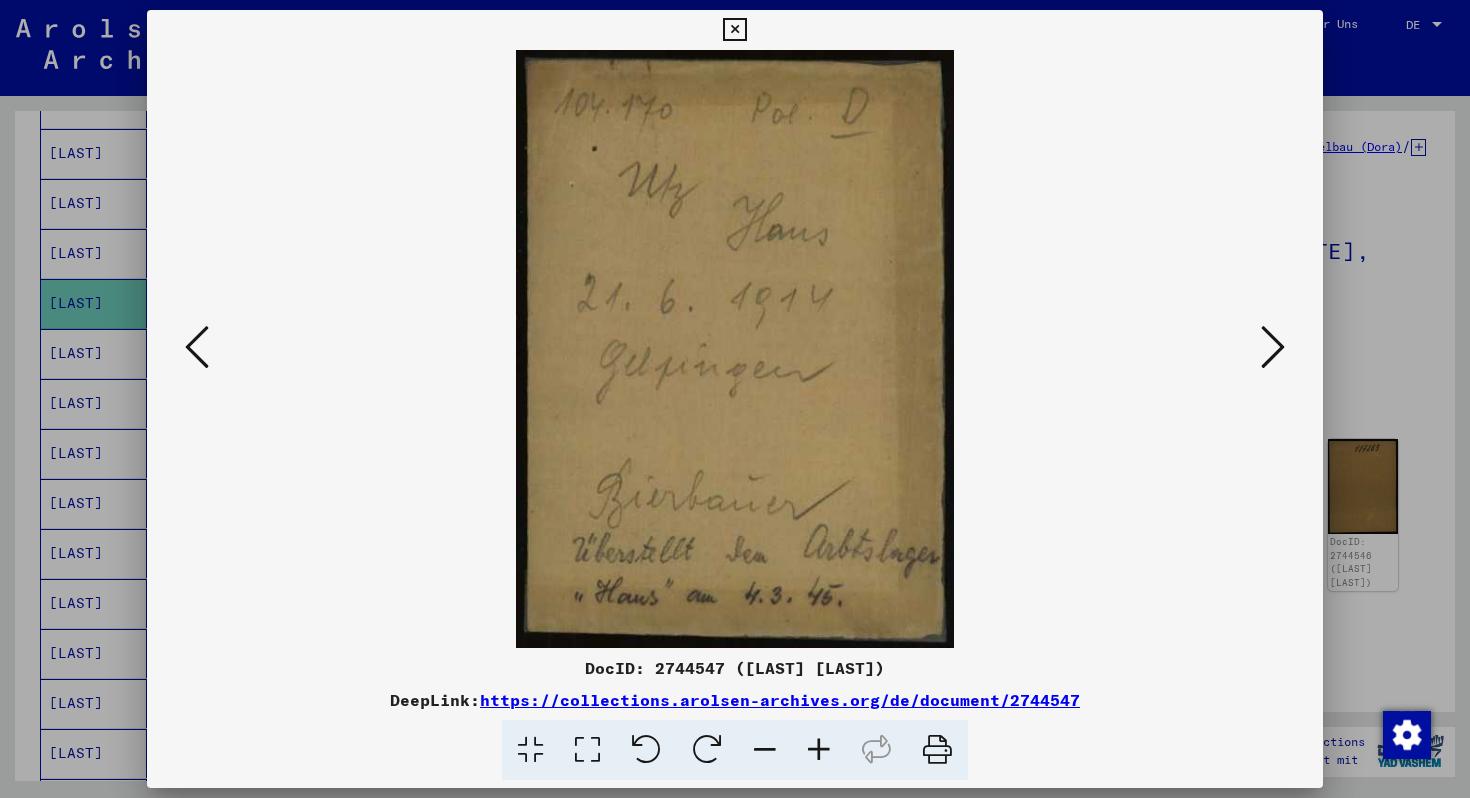 click at bounding box center (1273, 347) 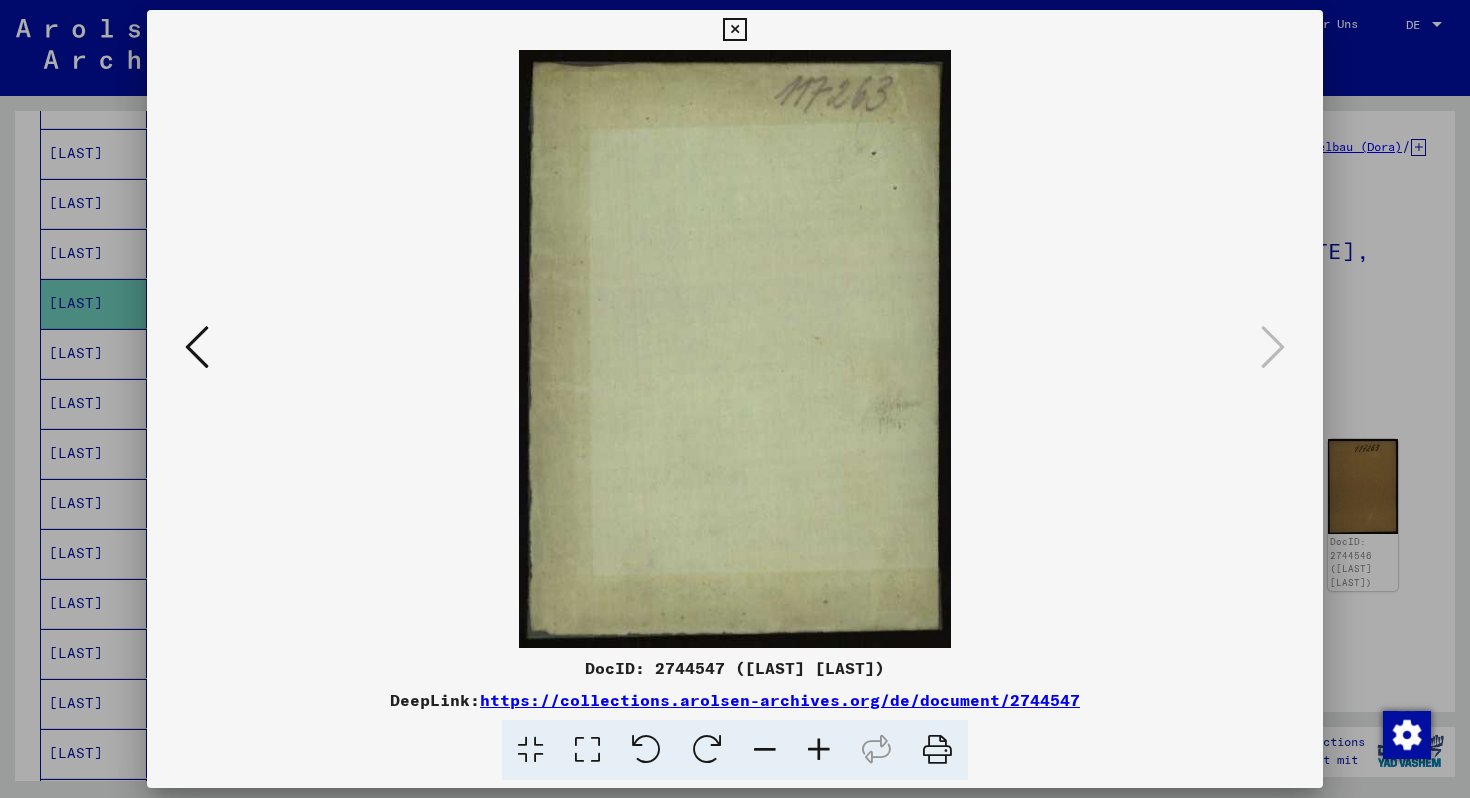 click at bounding box center (735, 399) 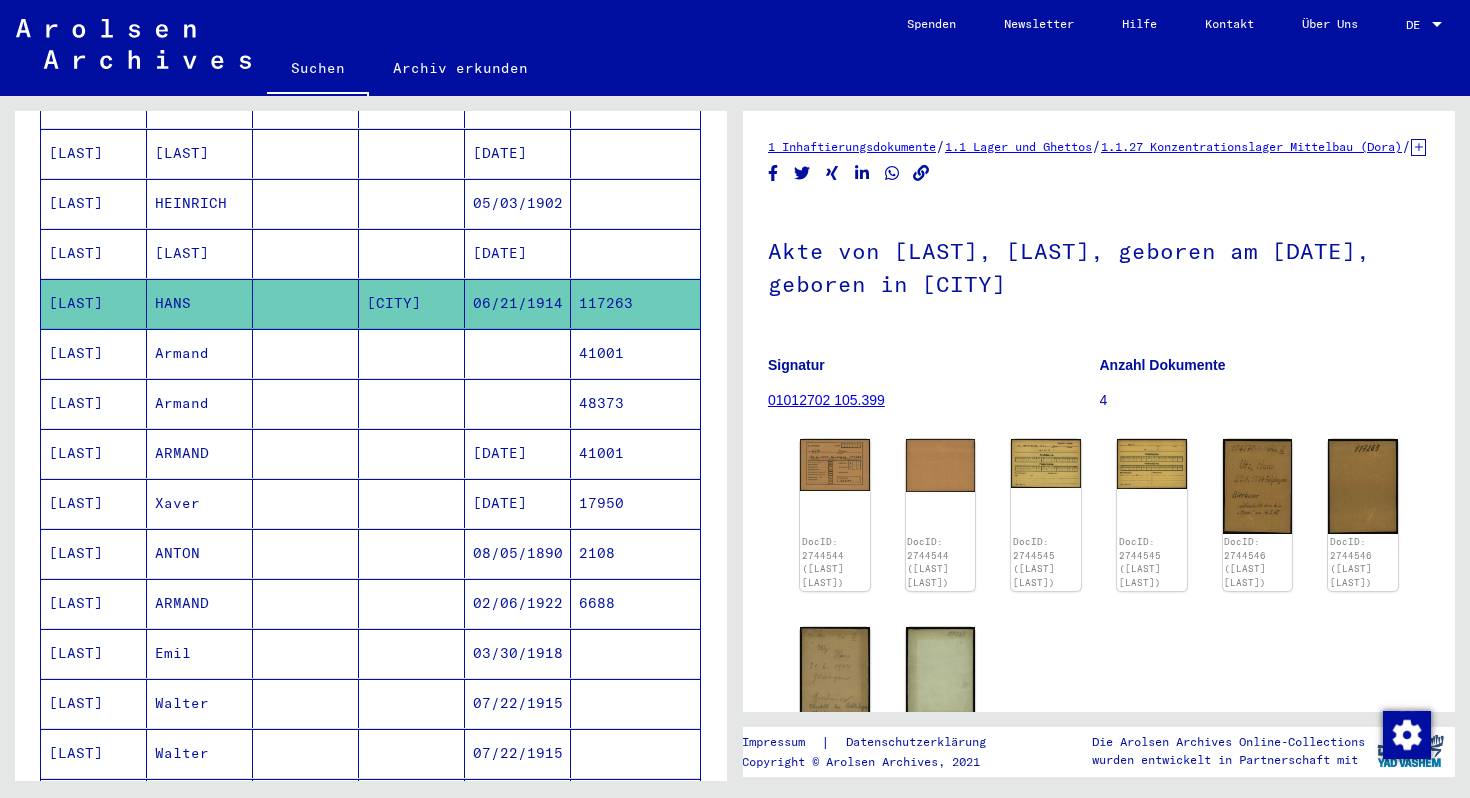 click on "Armand" at bounding box center (200, 403) 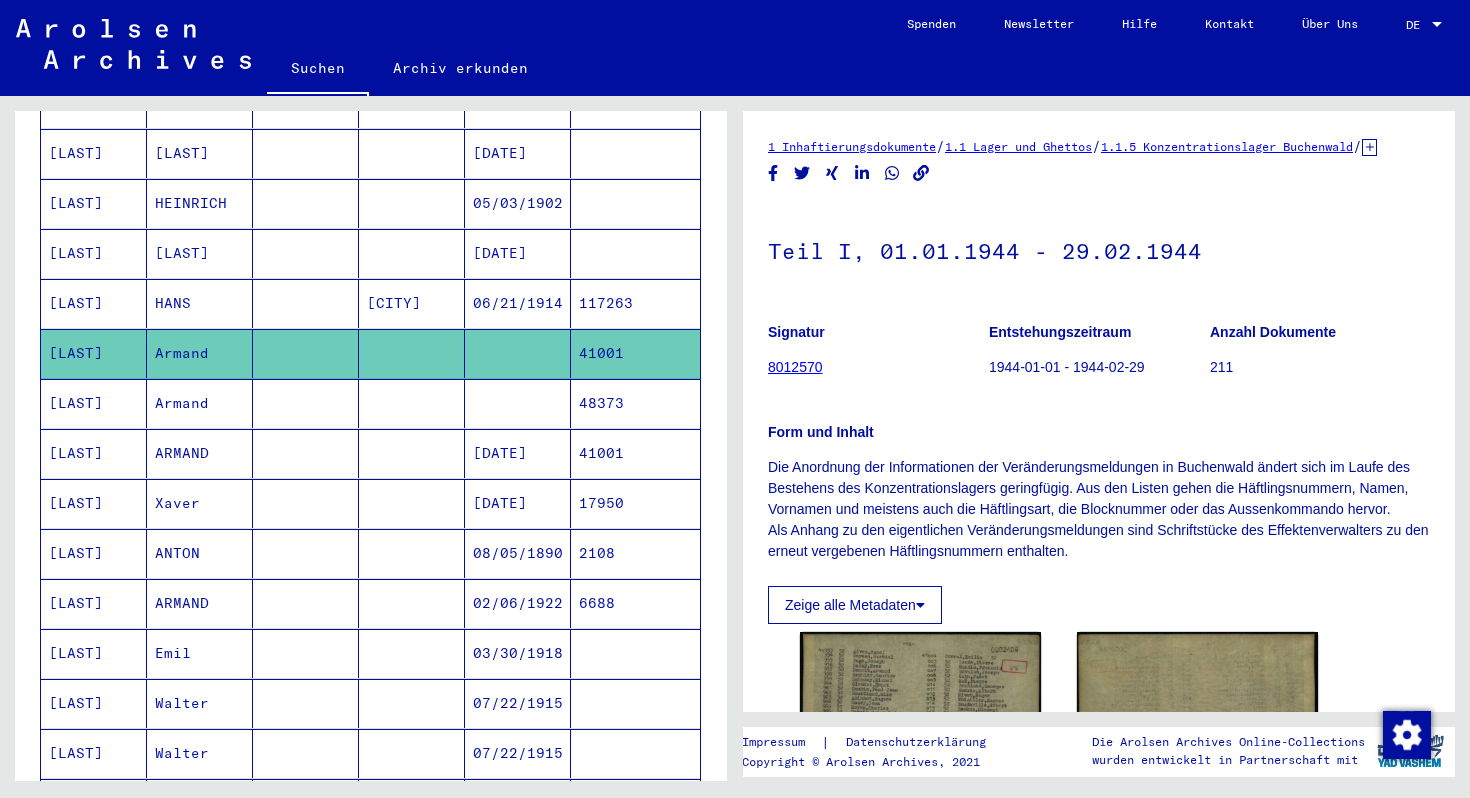 scroll, scrollTop: 0, scrollLeft: 0, axis: both 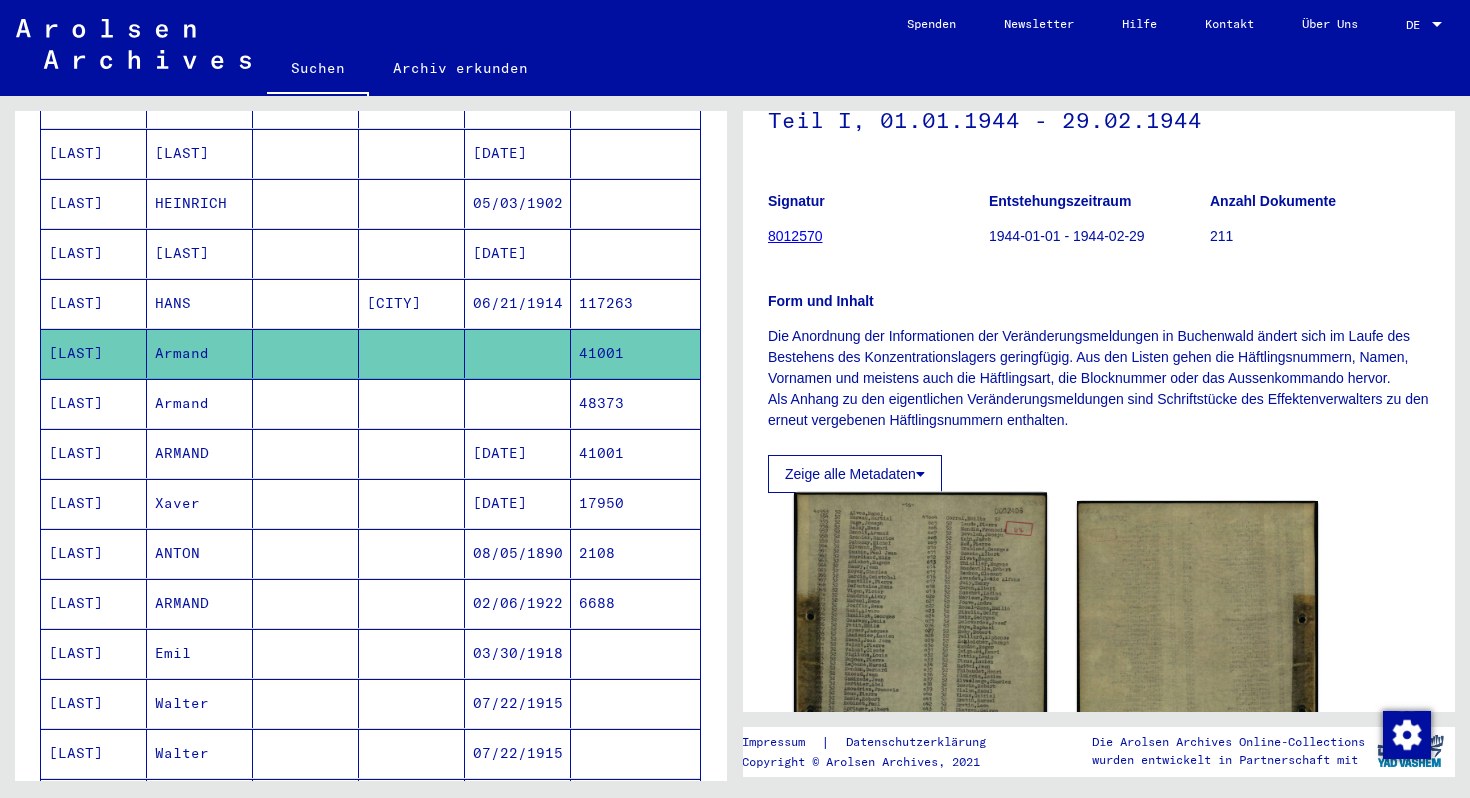click 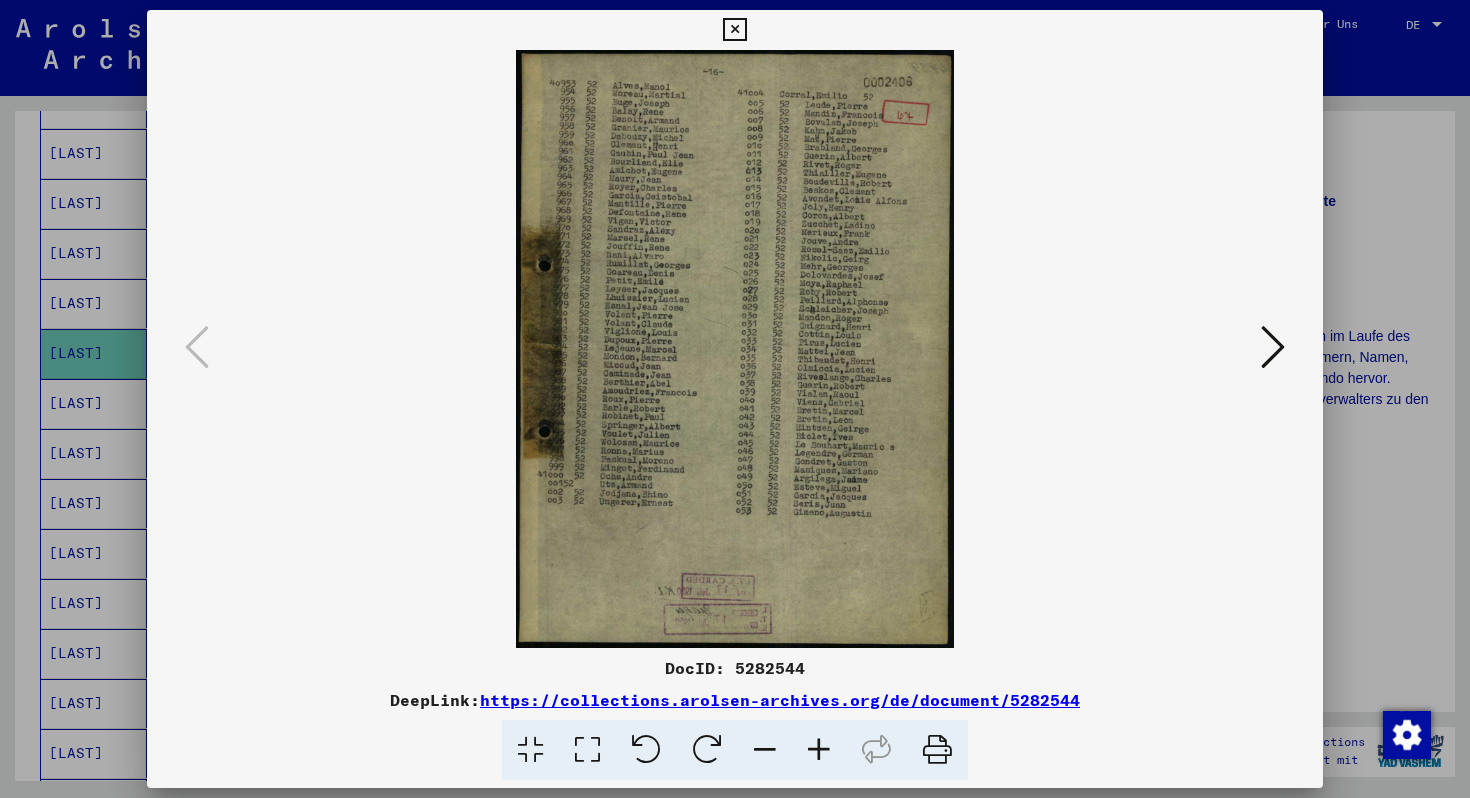 click at bounding box center [735, 399] 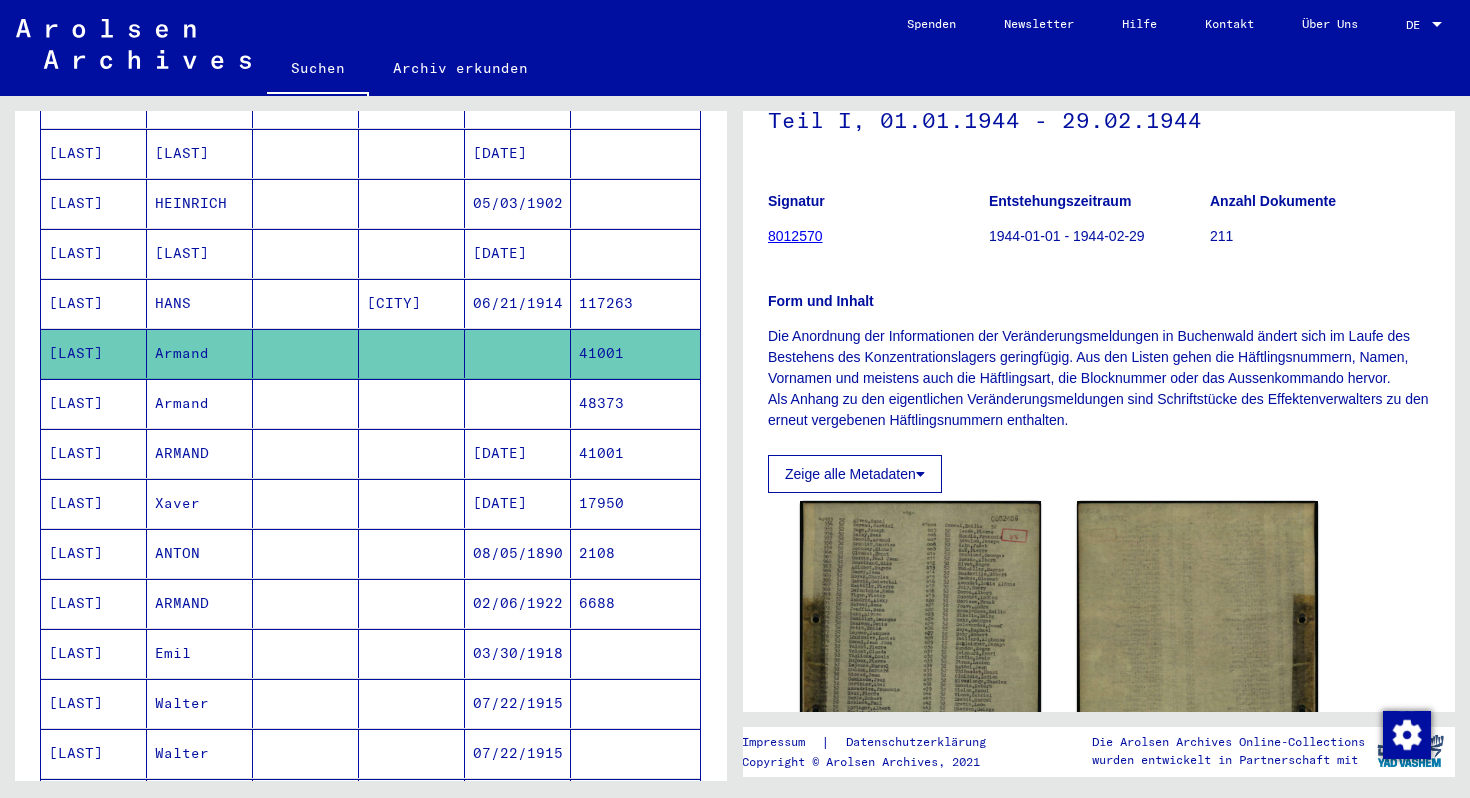 click on "Armand" at bounding box center [200, 453] 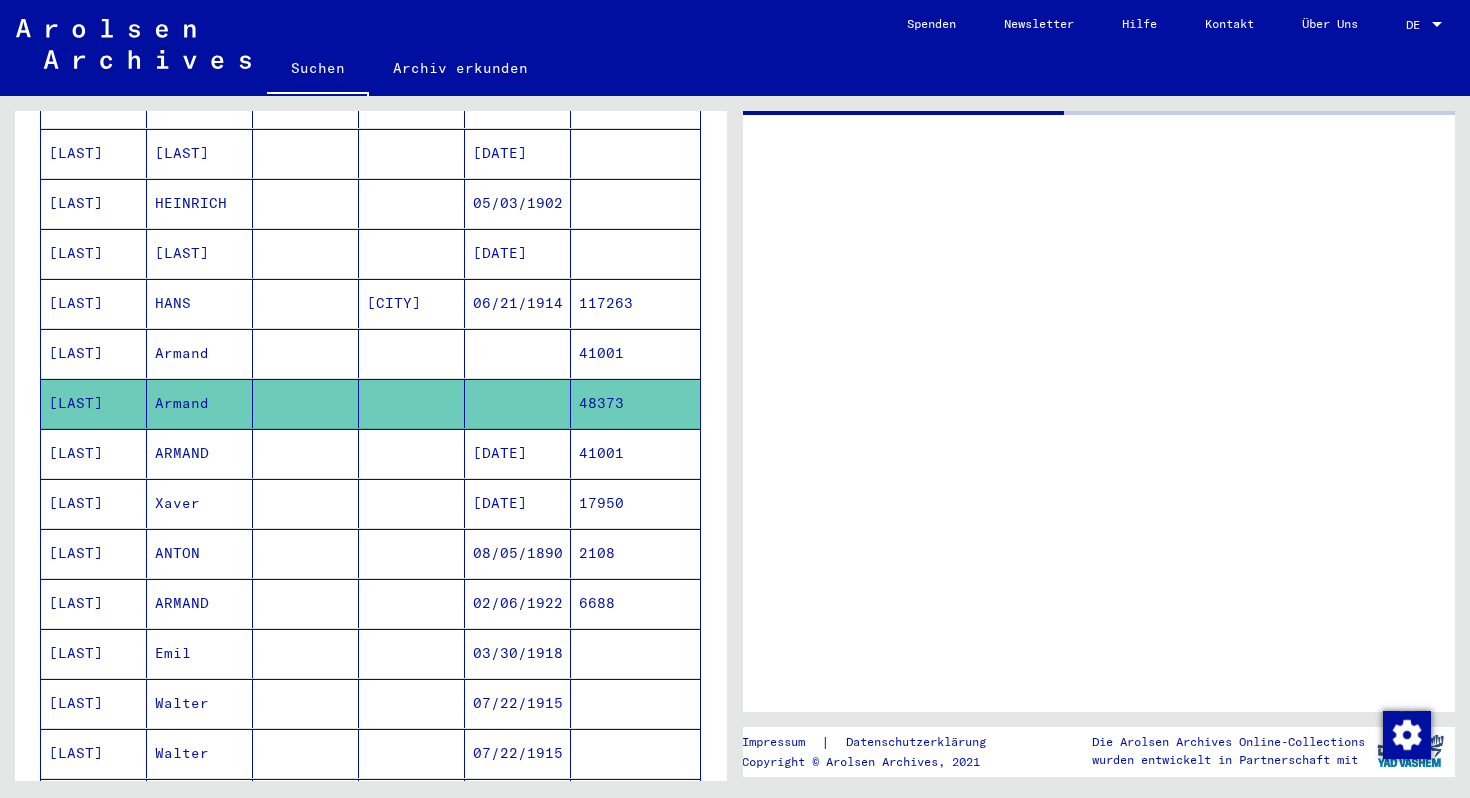scroll, scrollTop: 0, scrollLeft: 0, axis: both 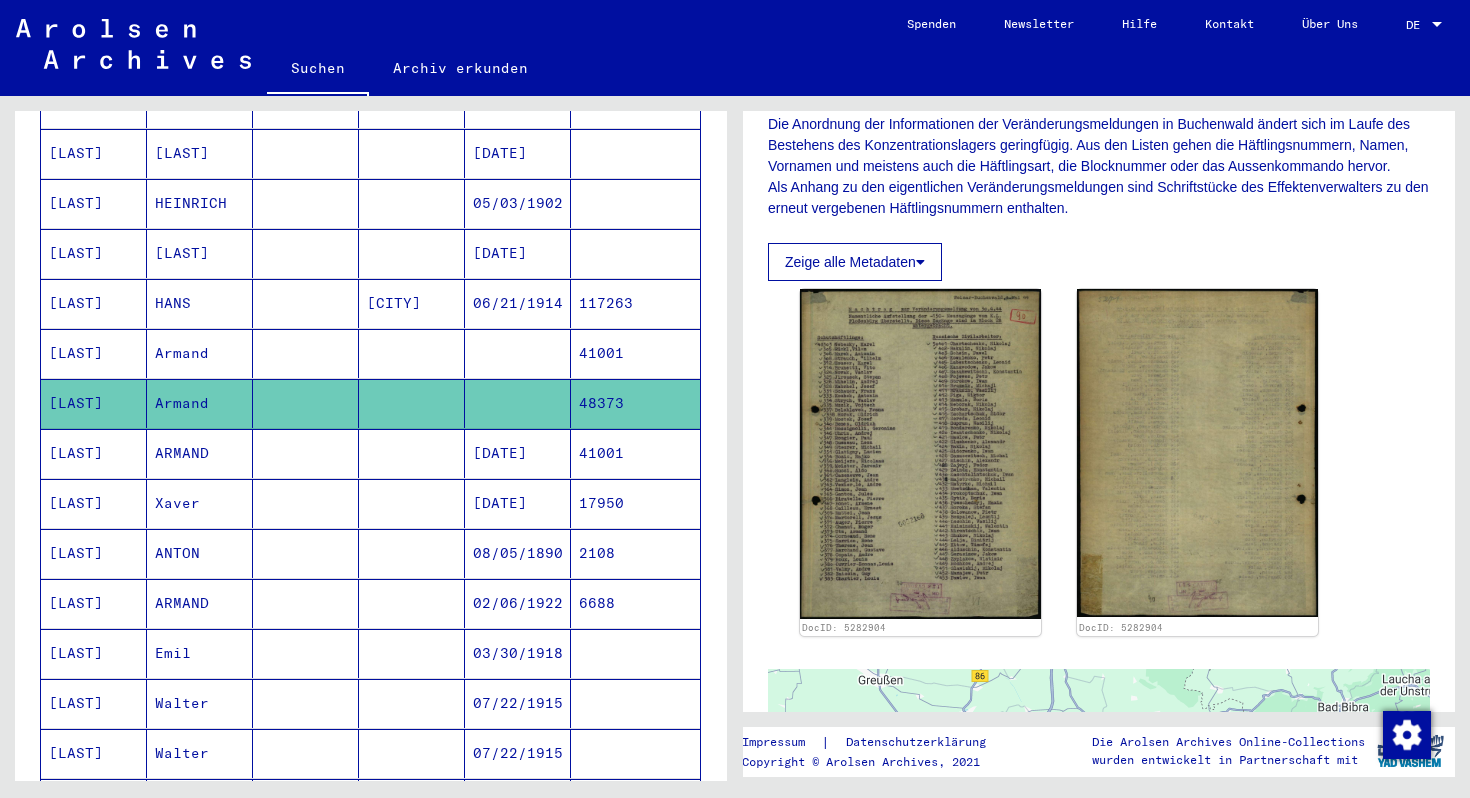 click on "ARMAND" at bounding box center [200, 503] 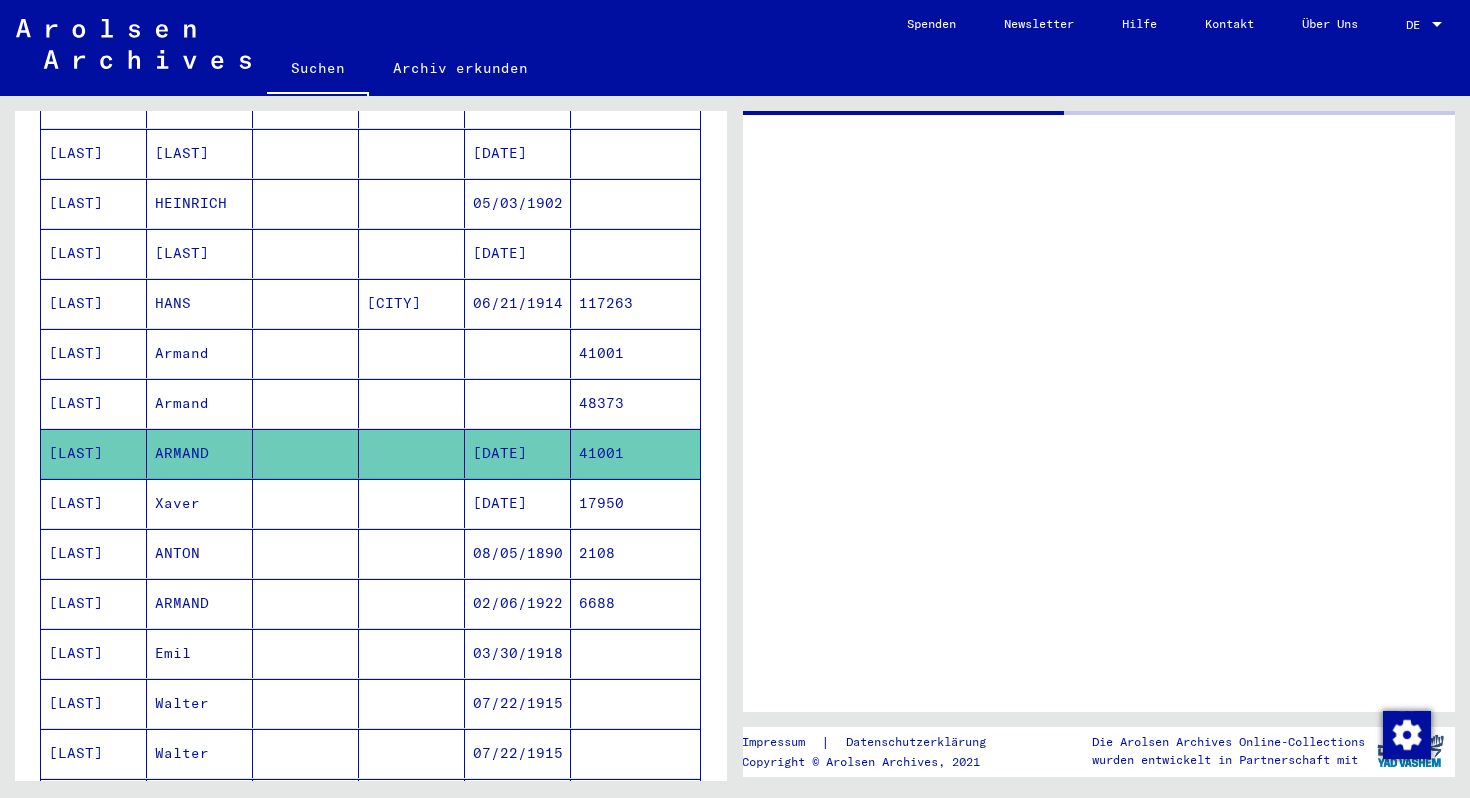 scroll, scrollTop: 0, scrollLeft: 0, axis: both 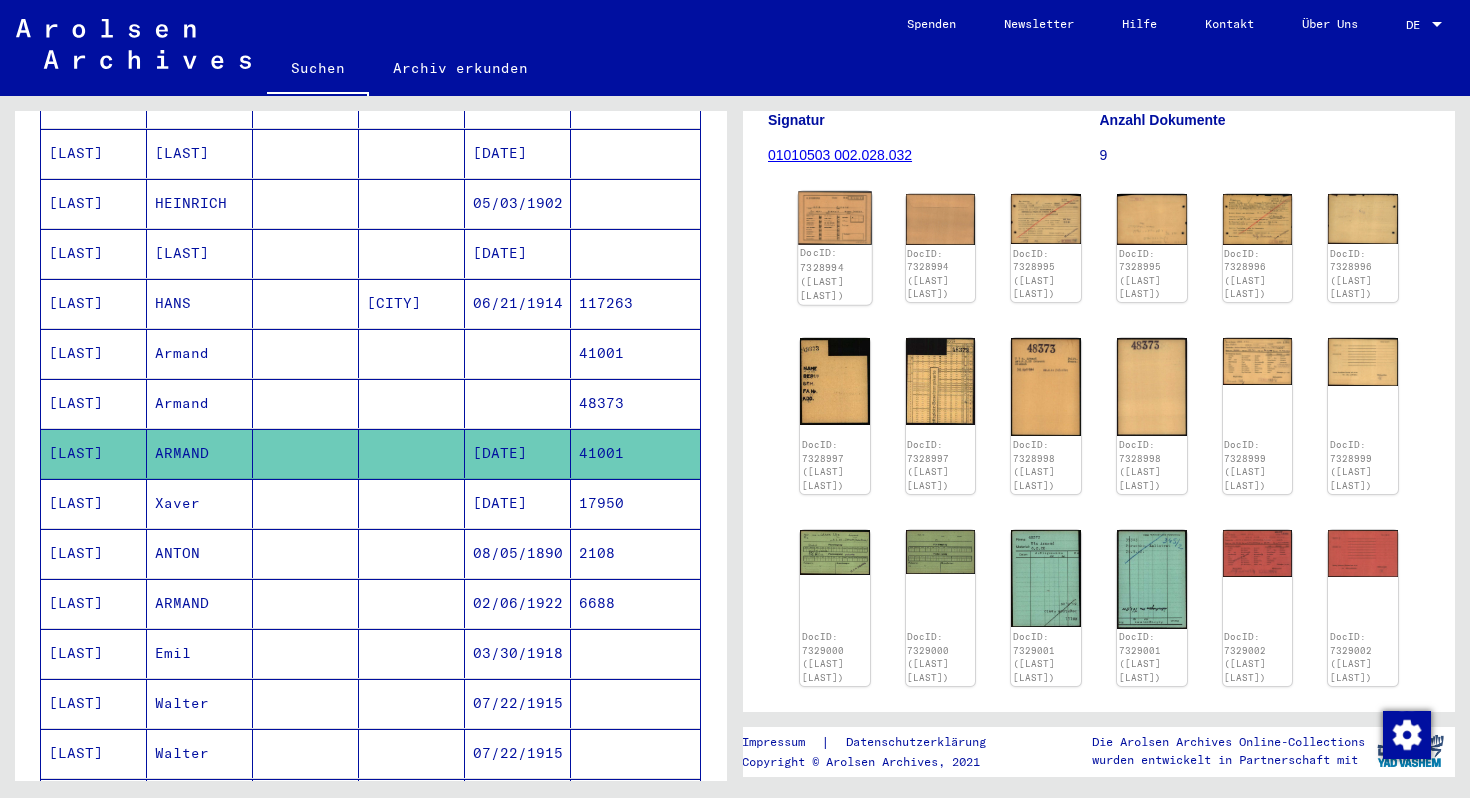 click 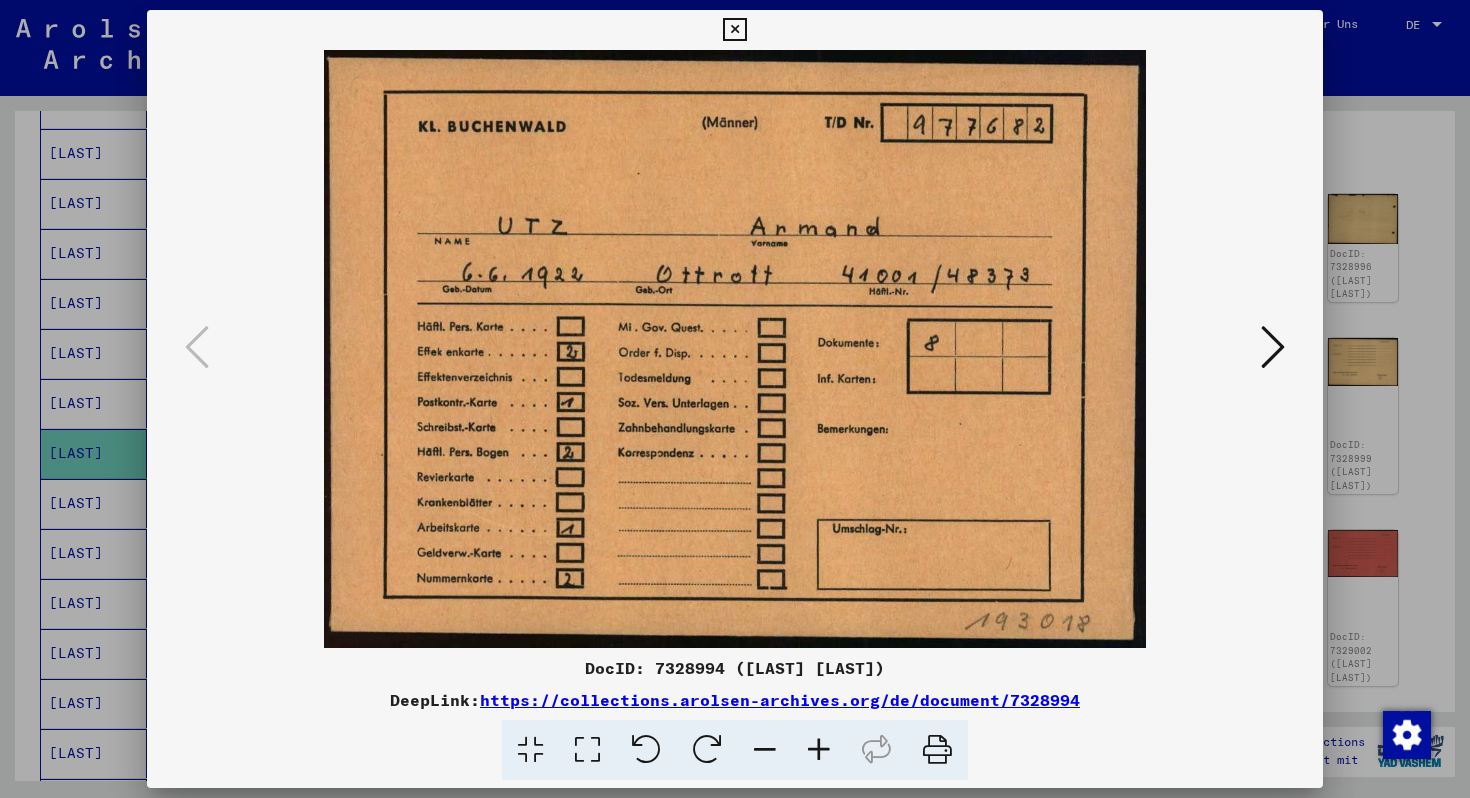 click at bounding box center (1273, 347) 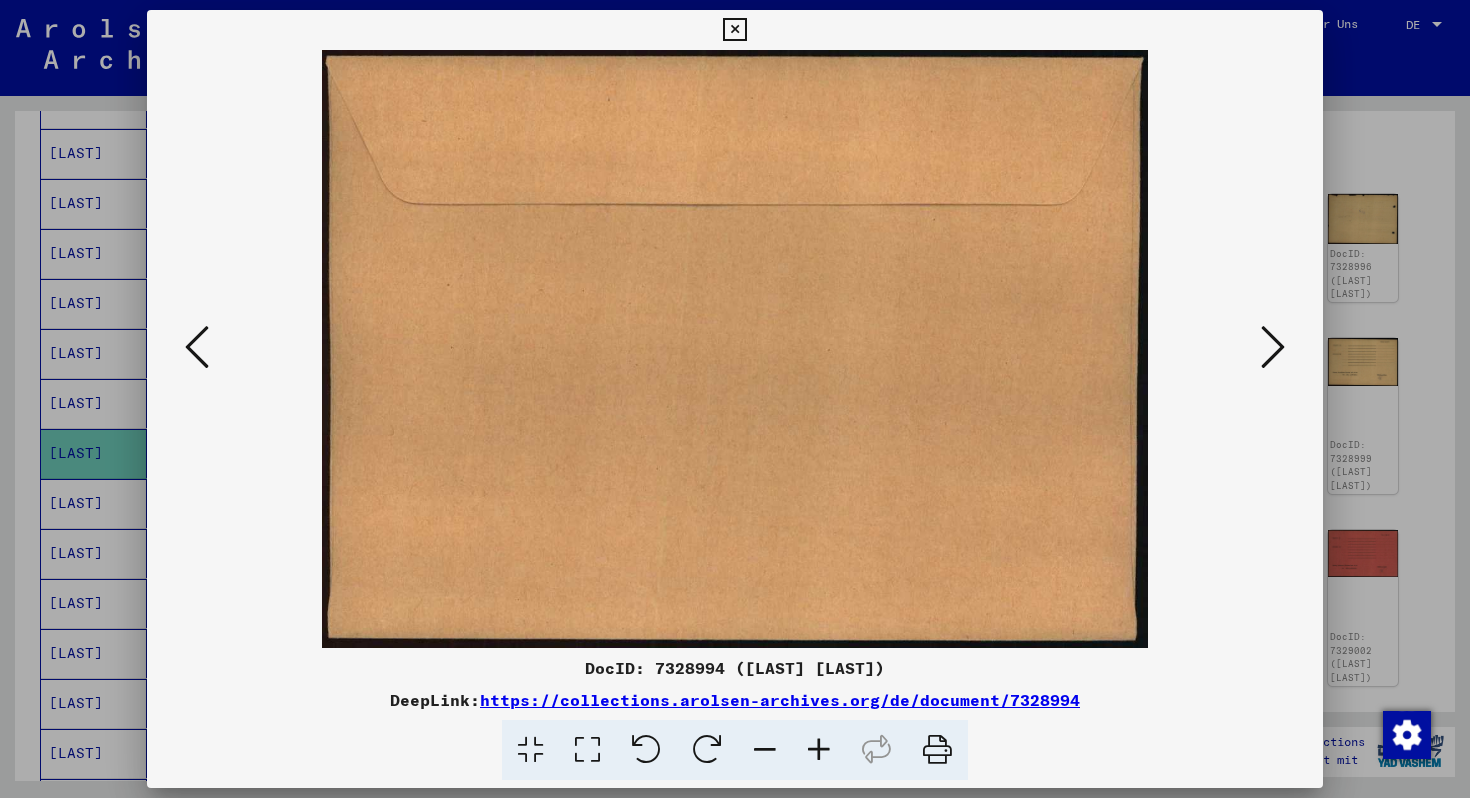 click at bounding box center [1273, 347] 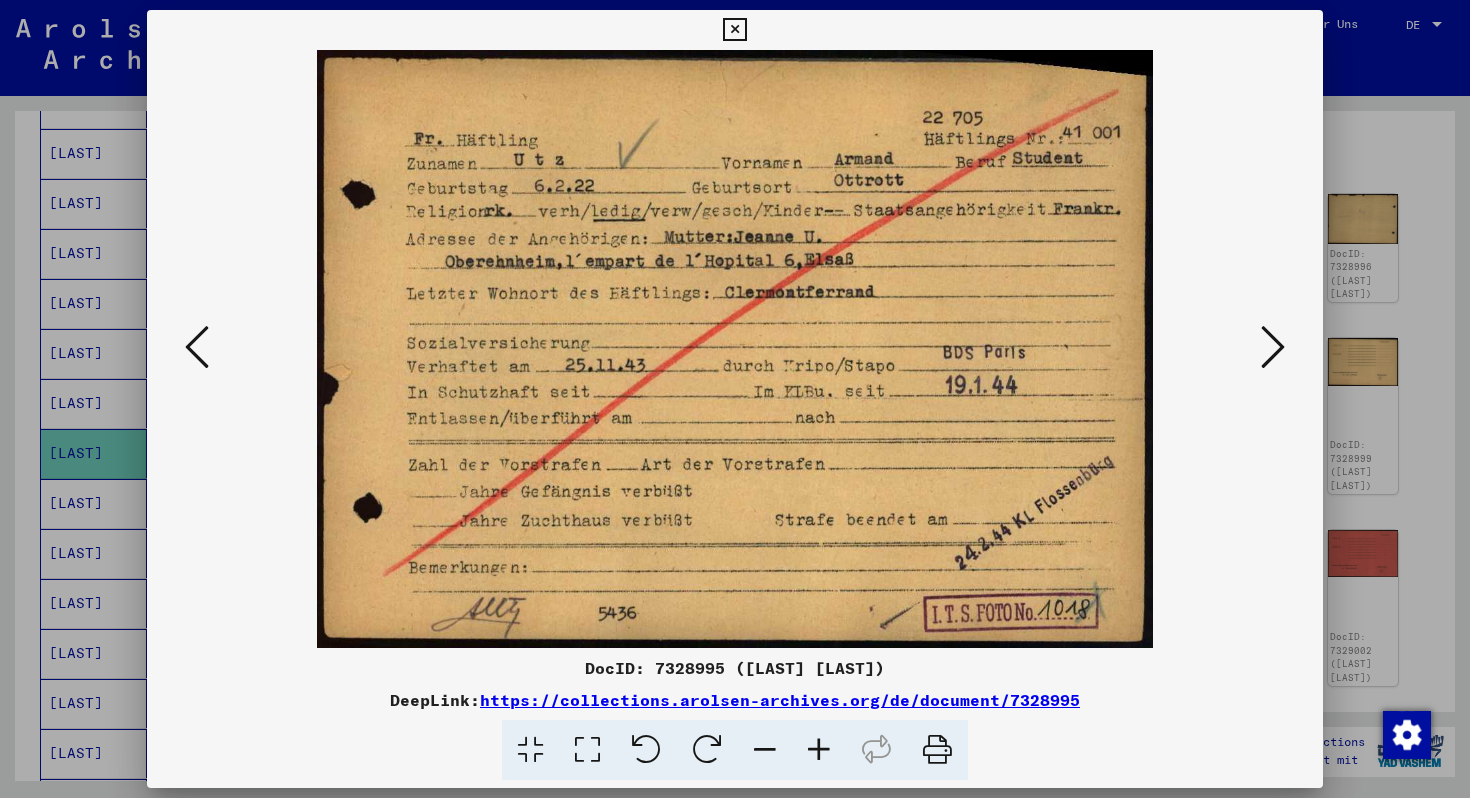 click at bounding box center [735, 399] 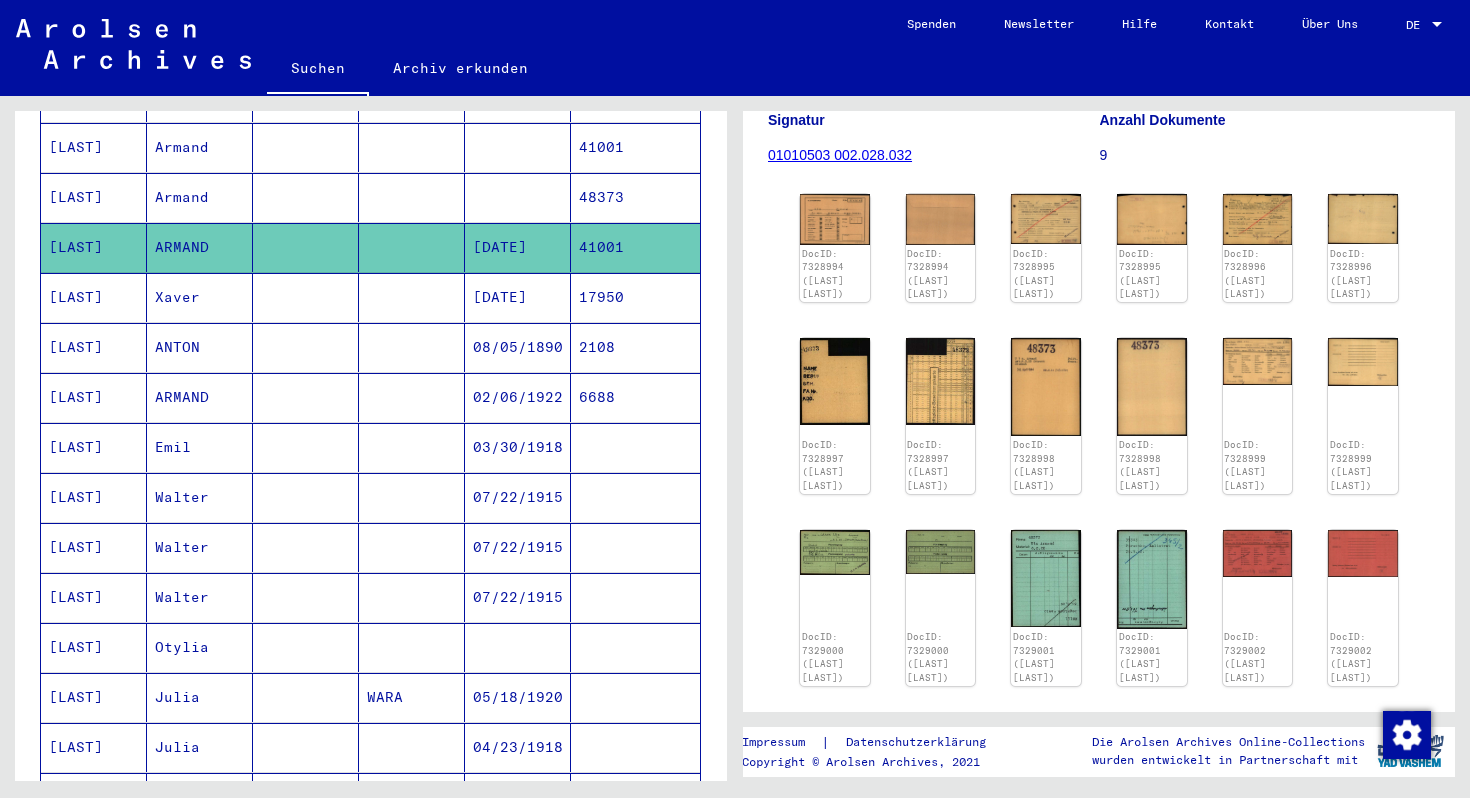 scroll, scrollTop: 858, scrollLeft: 0, axis: vertical 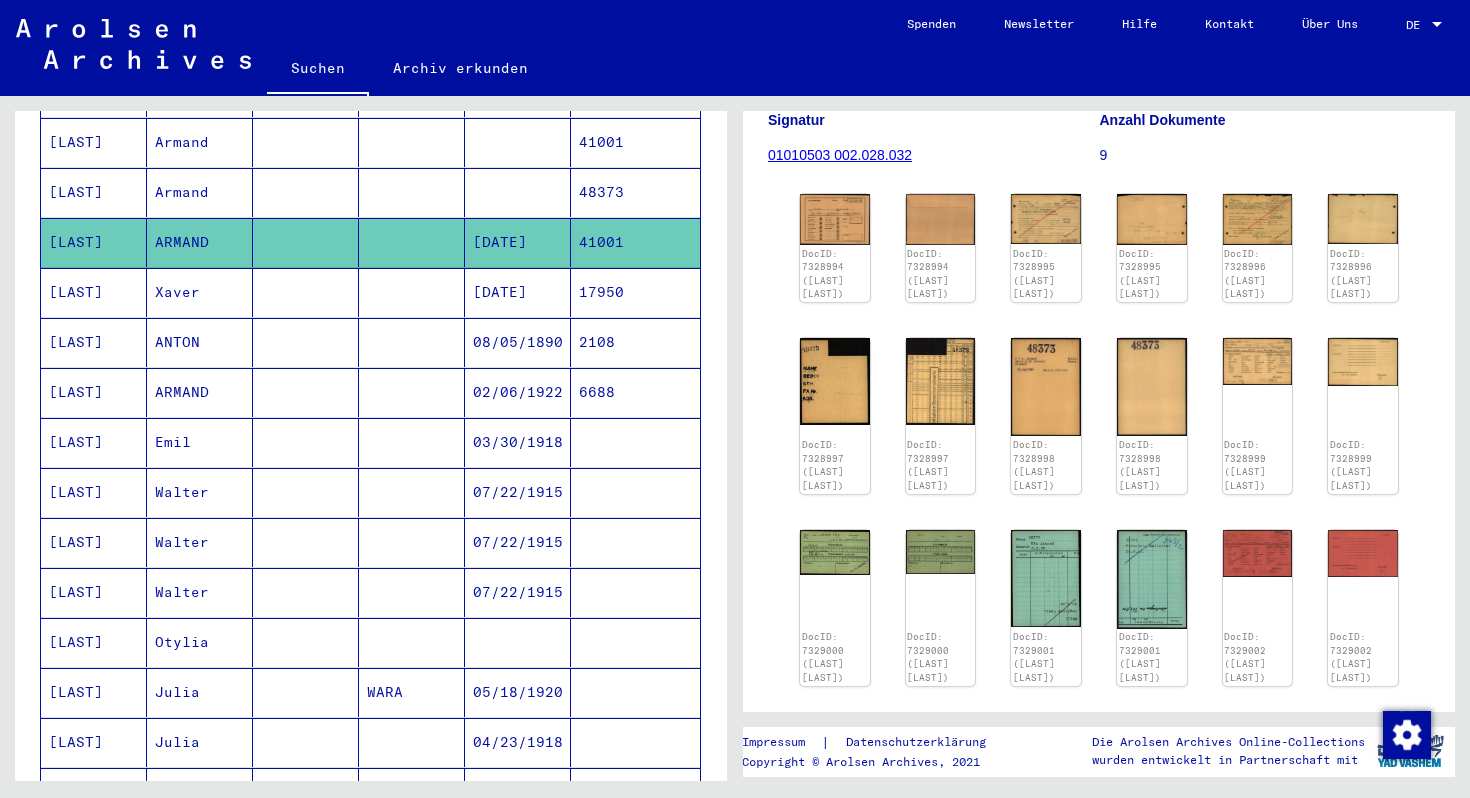 click on "Xaver" at bounding box center (200, 342) 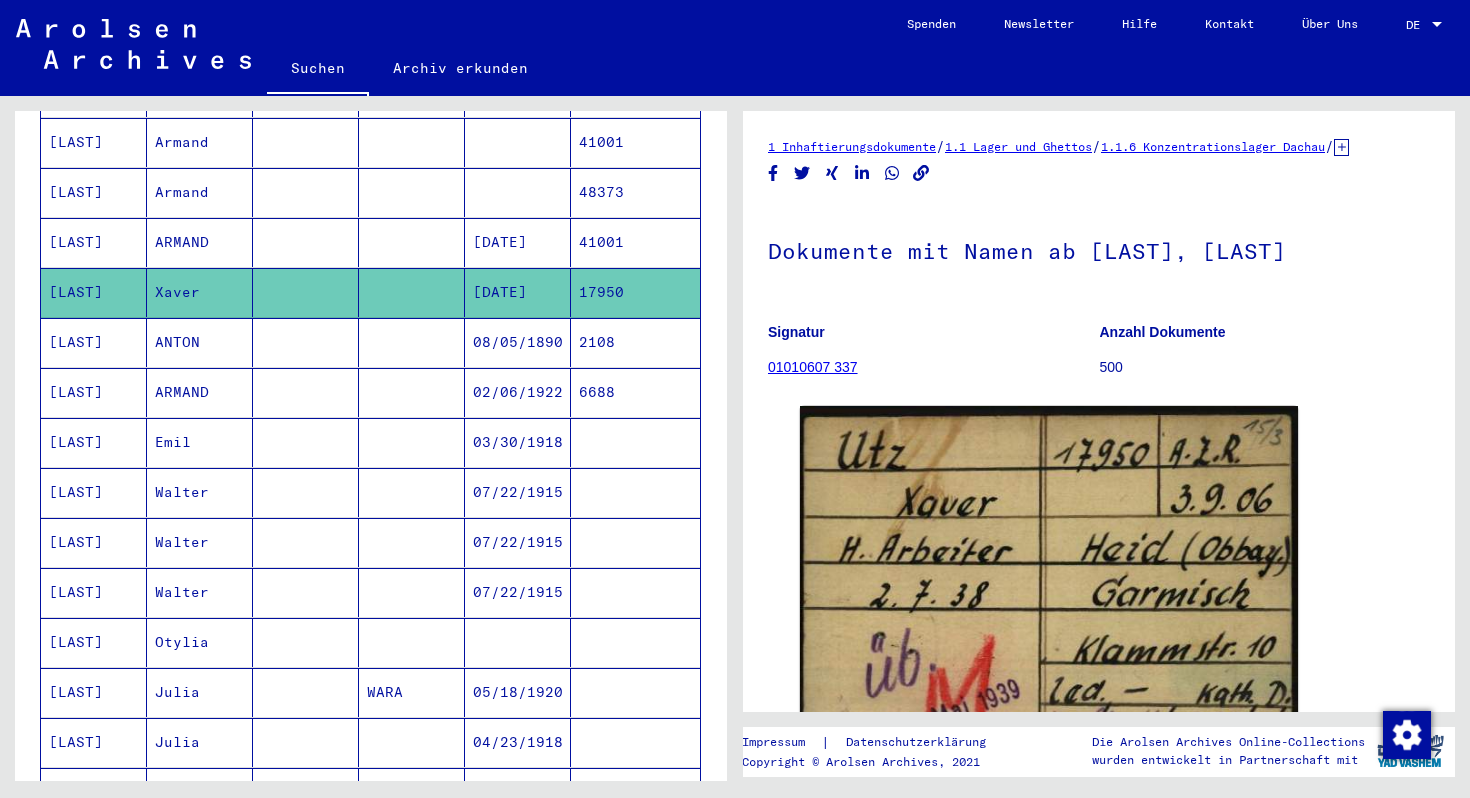 scroll, scrollTop: 0, scrollLeft: 0, axis: both 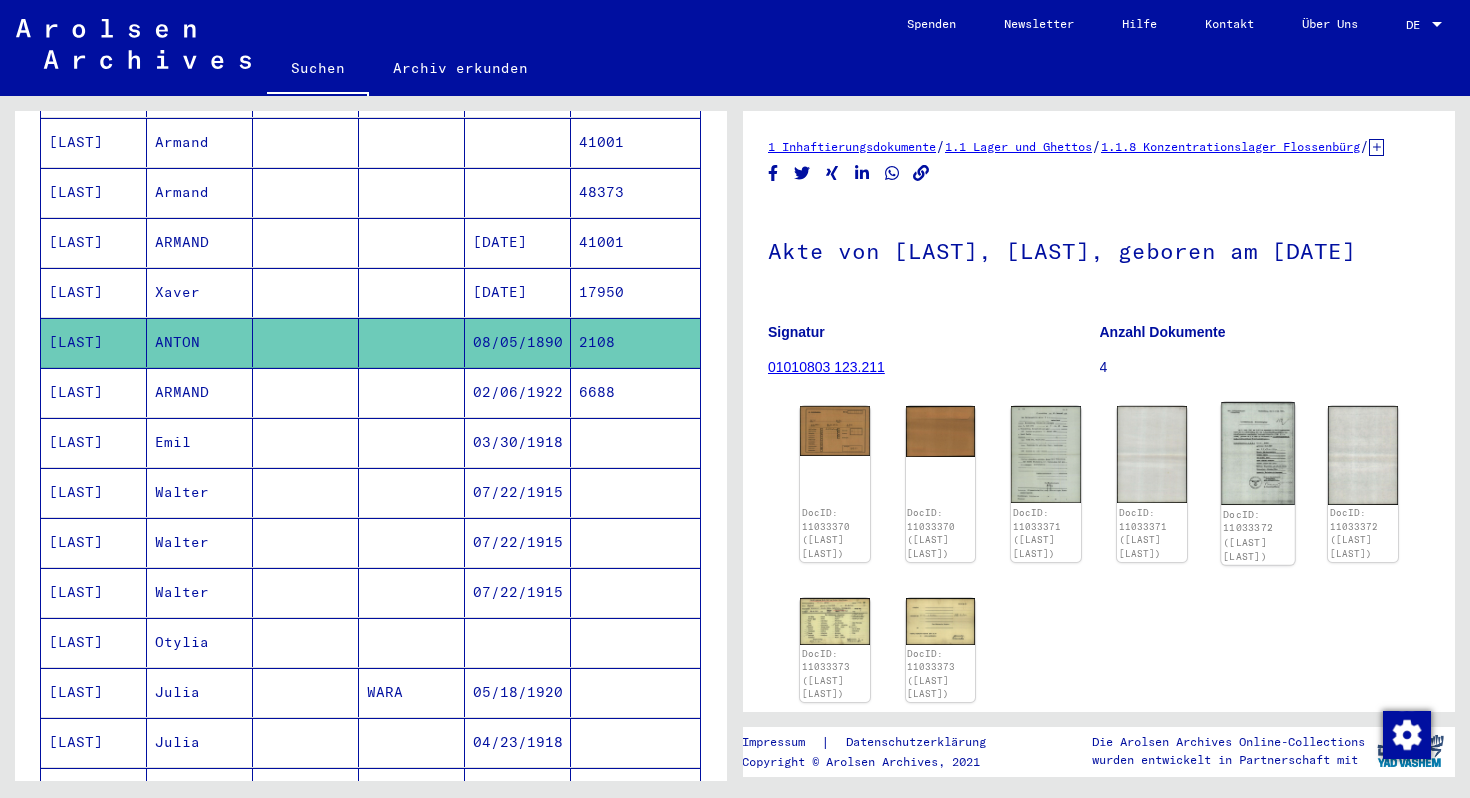 click 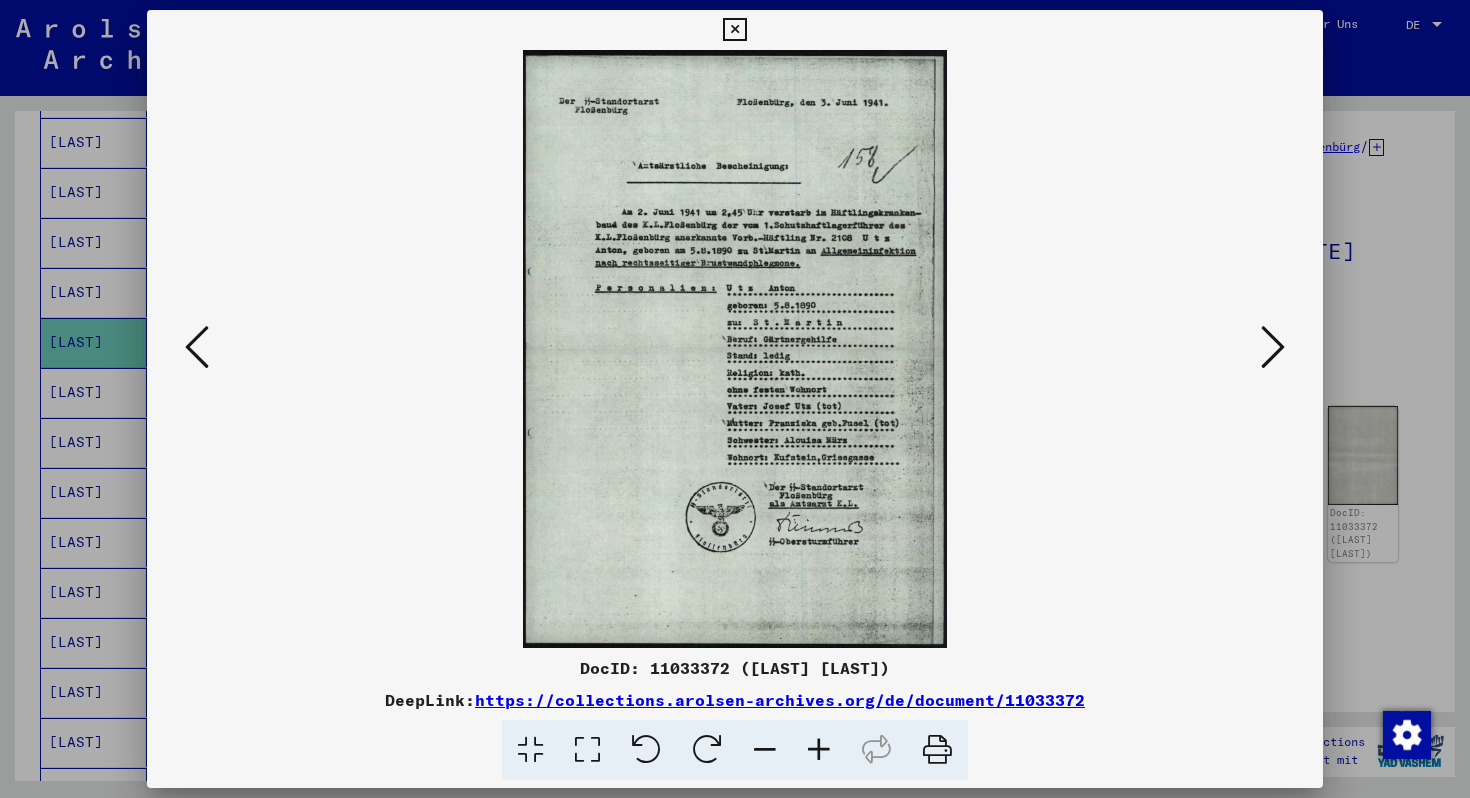 click at bounding box center [735, 399] 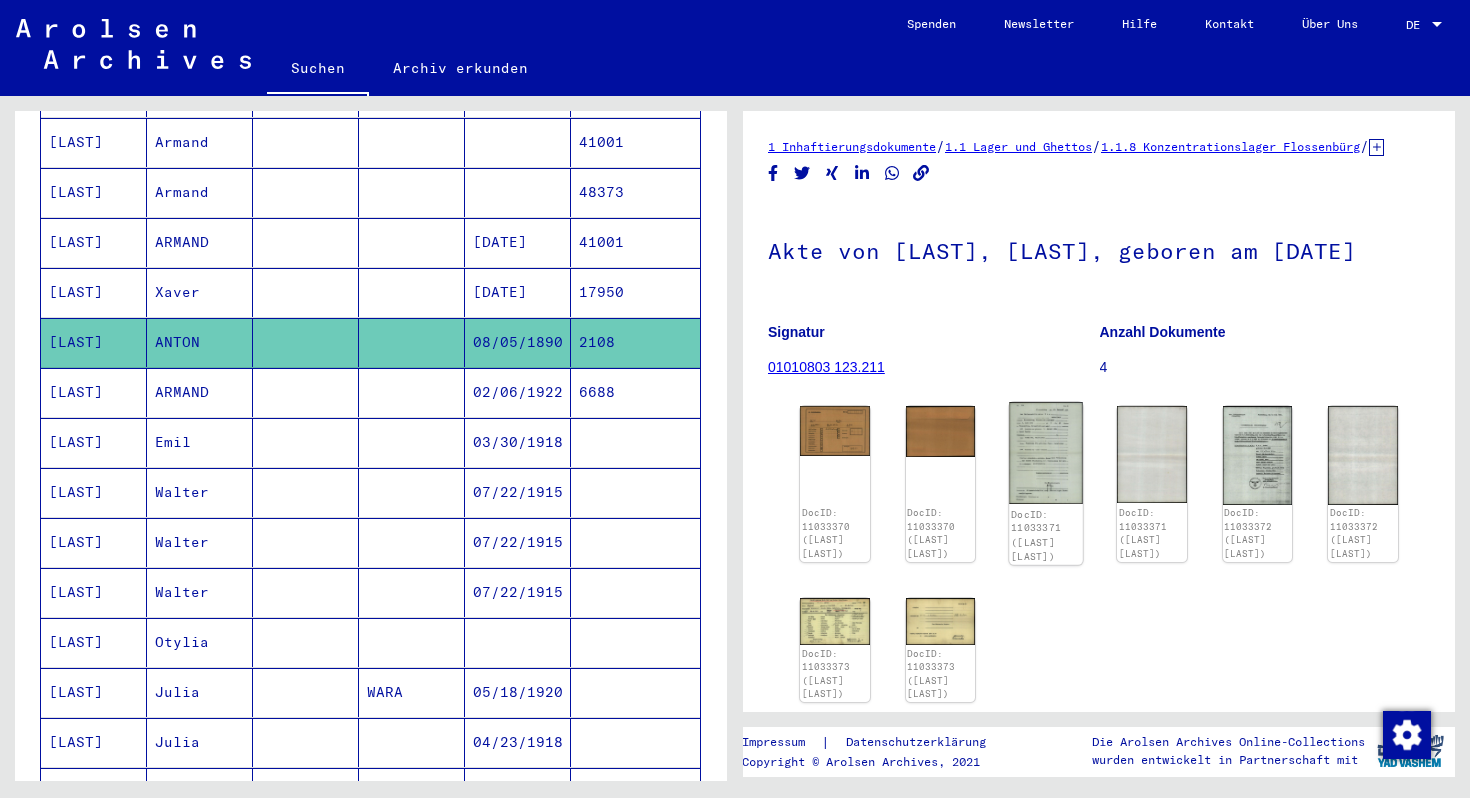 click 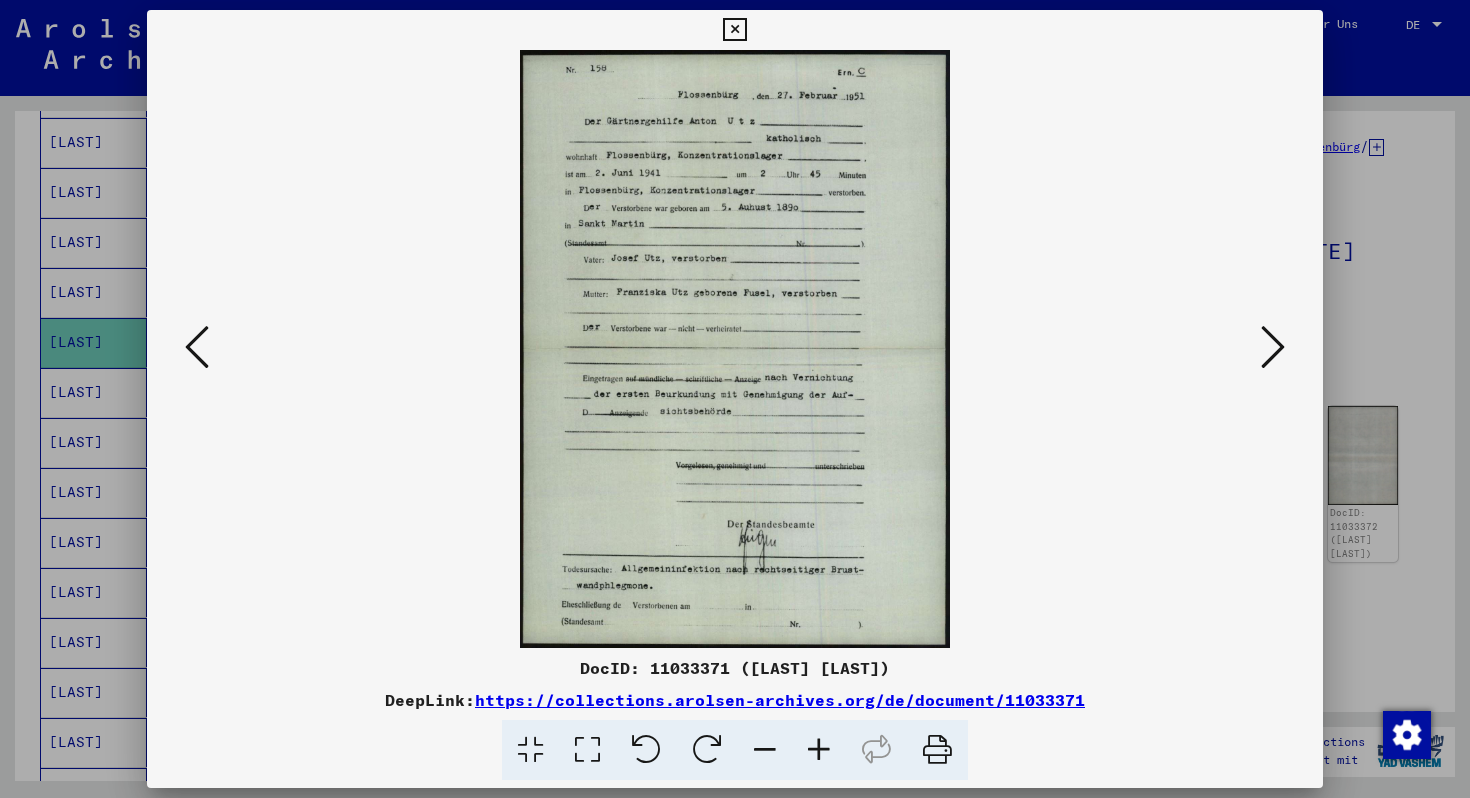 click at bounding box center (735, 399) 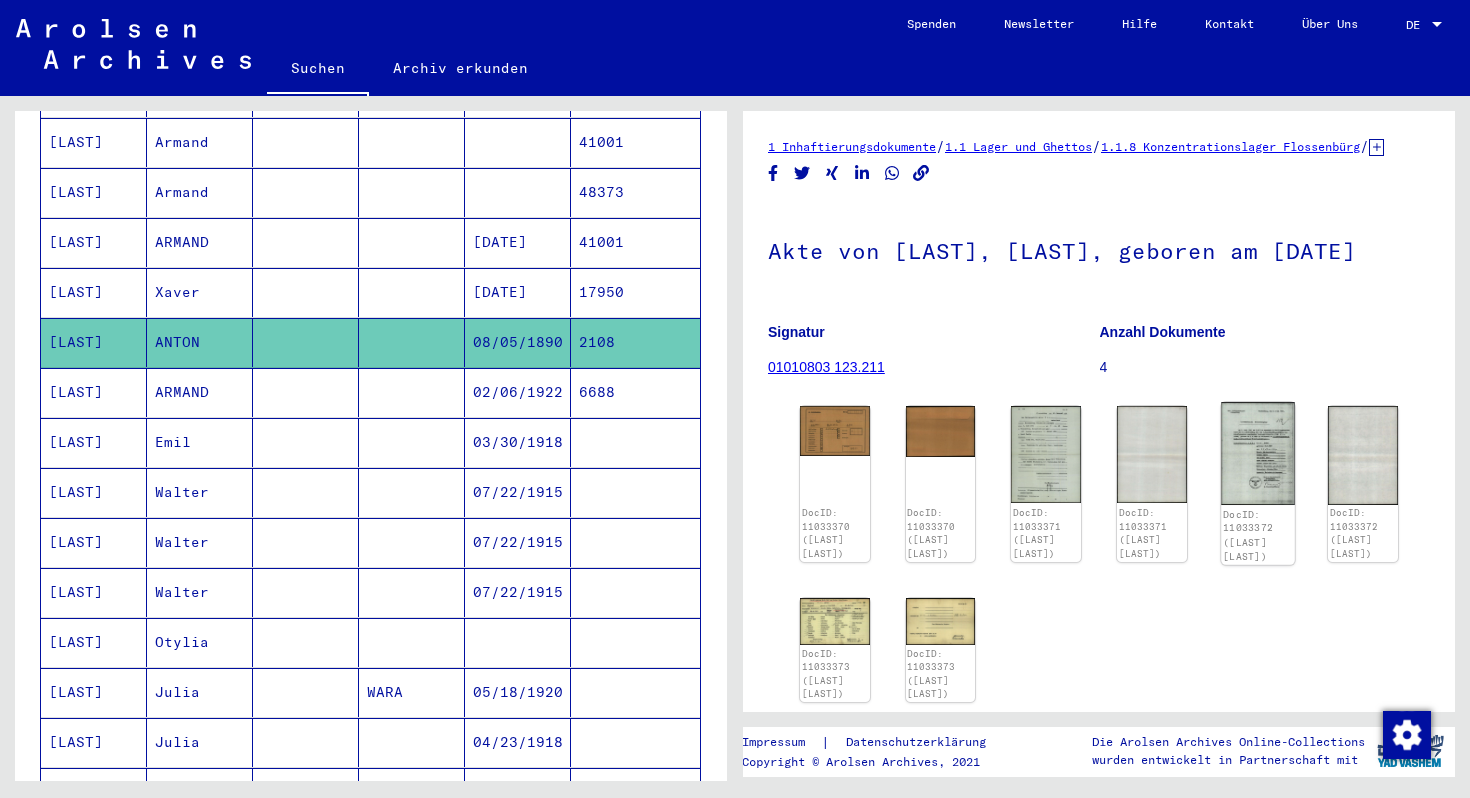 click 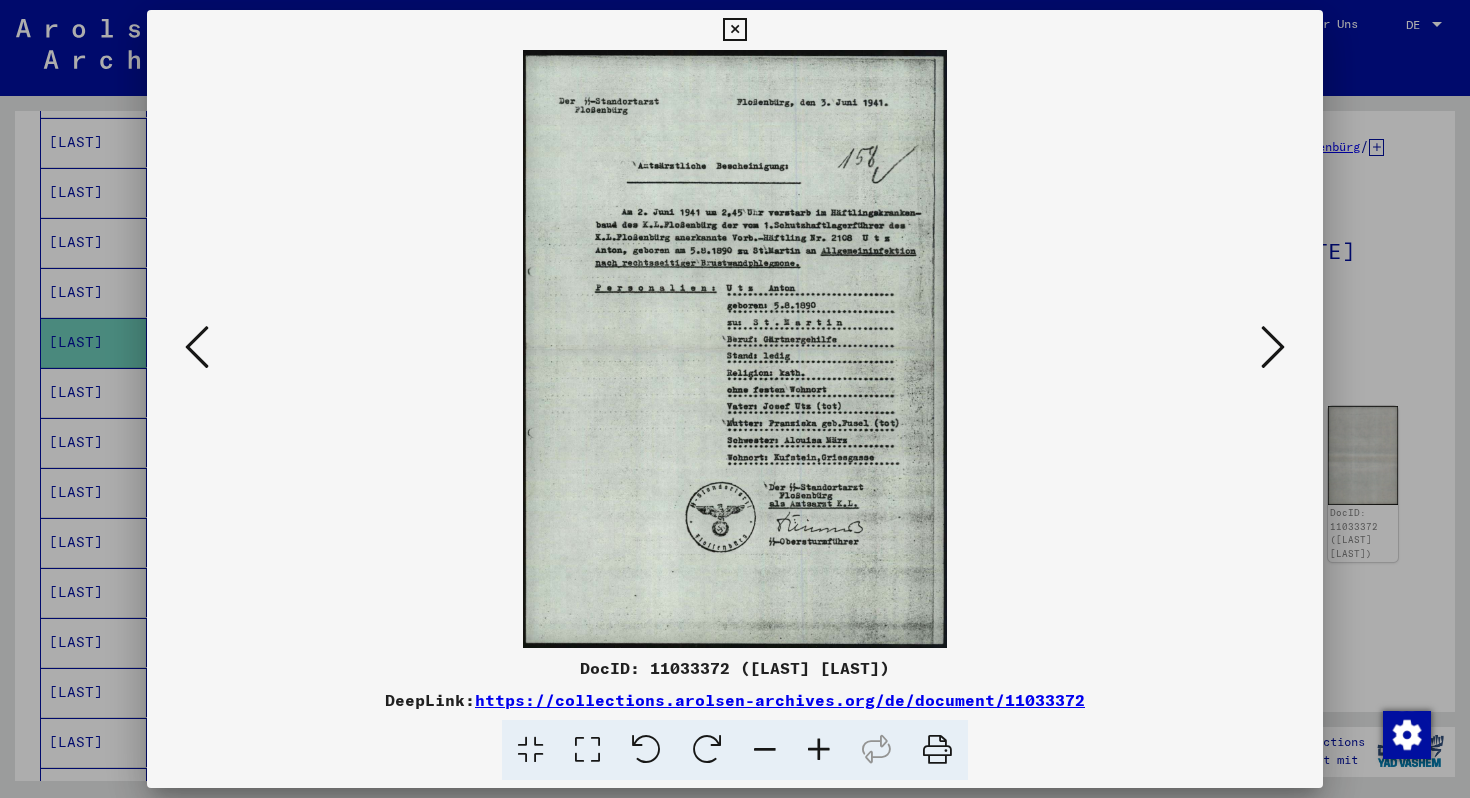click at bounding box center [735, 399] 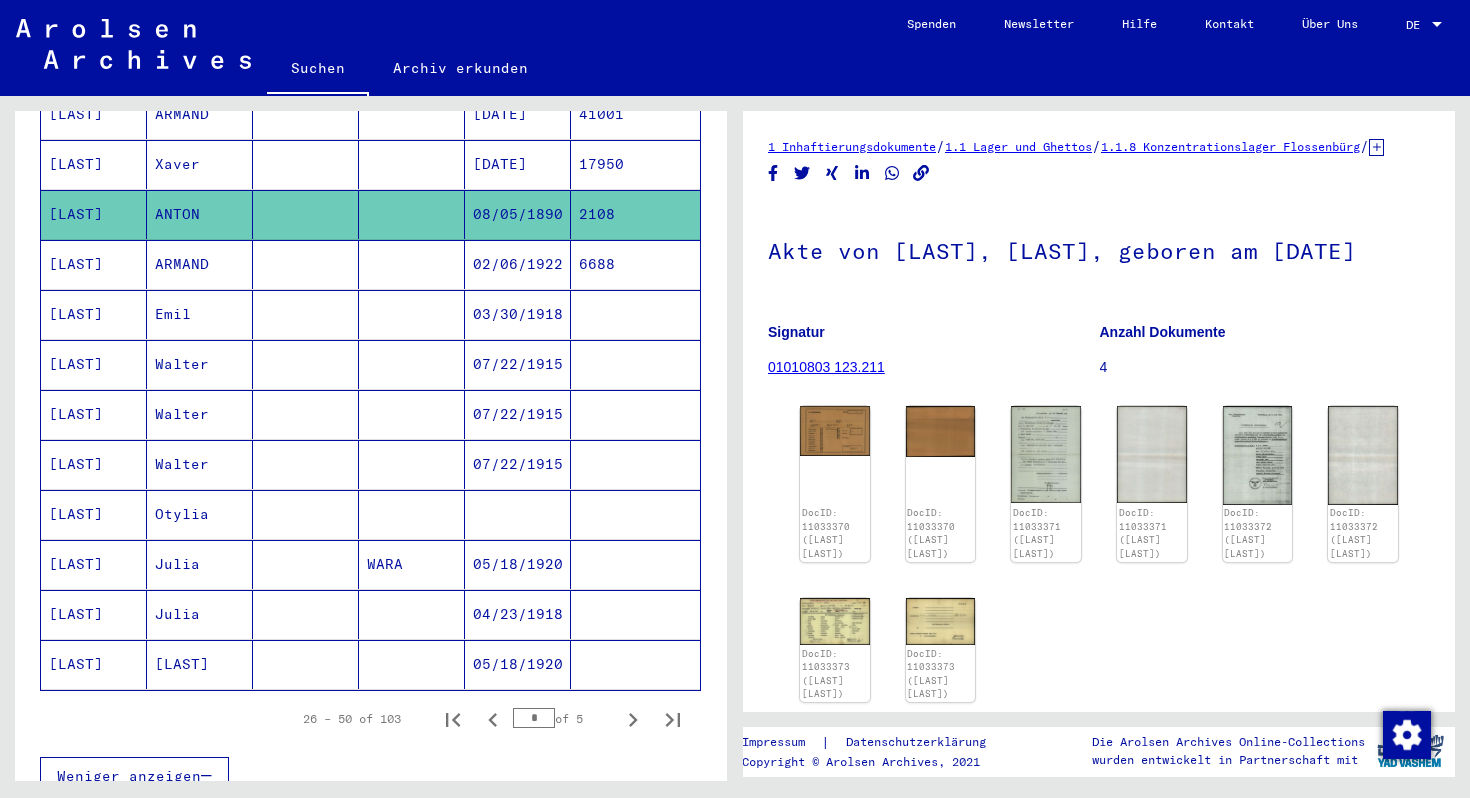 scroll, scrollTop: 967, scrollLeft: 0, axis: vertical 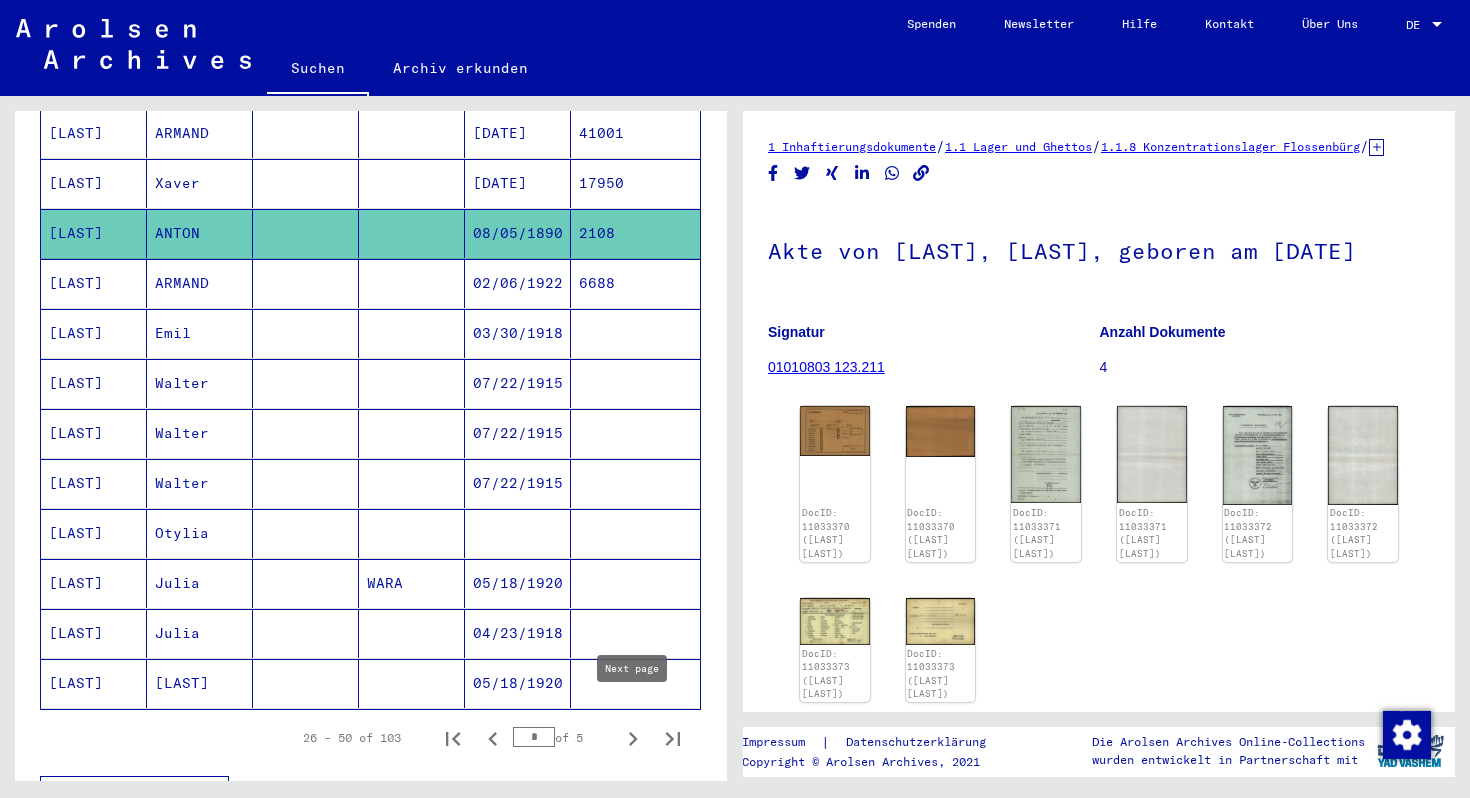click 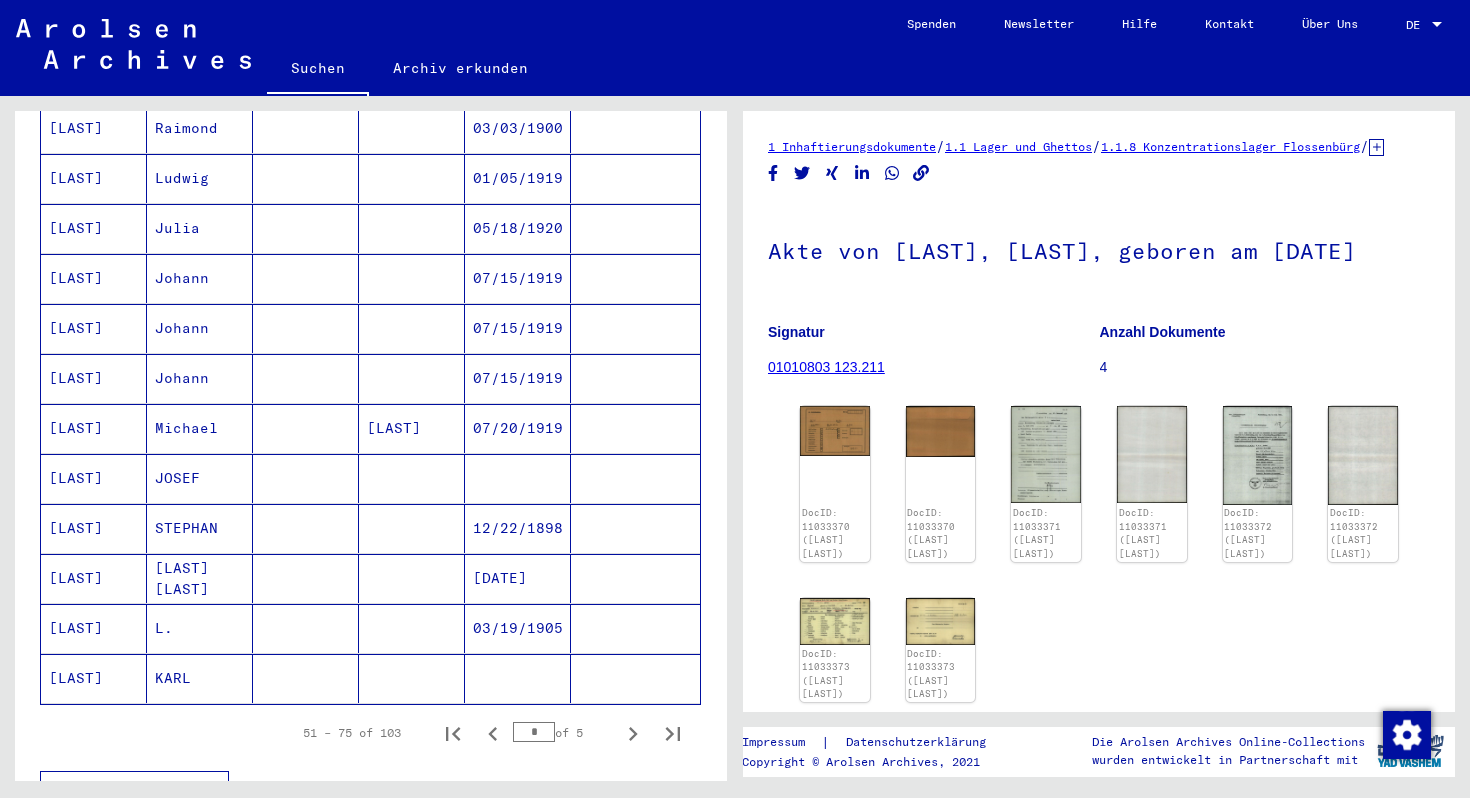 scroll, scrollTop: 1203, scrollLeft: 0, axis: vertical 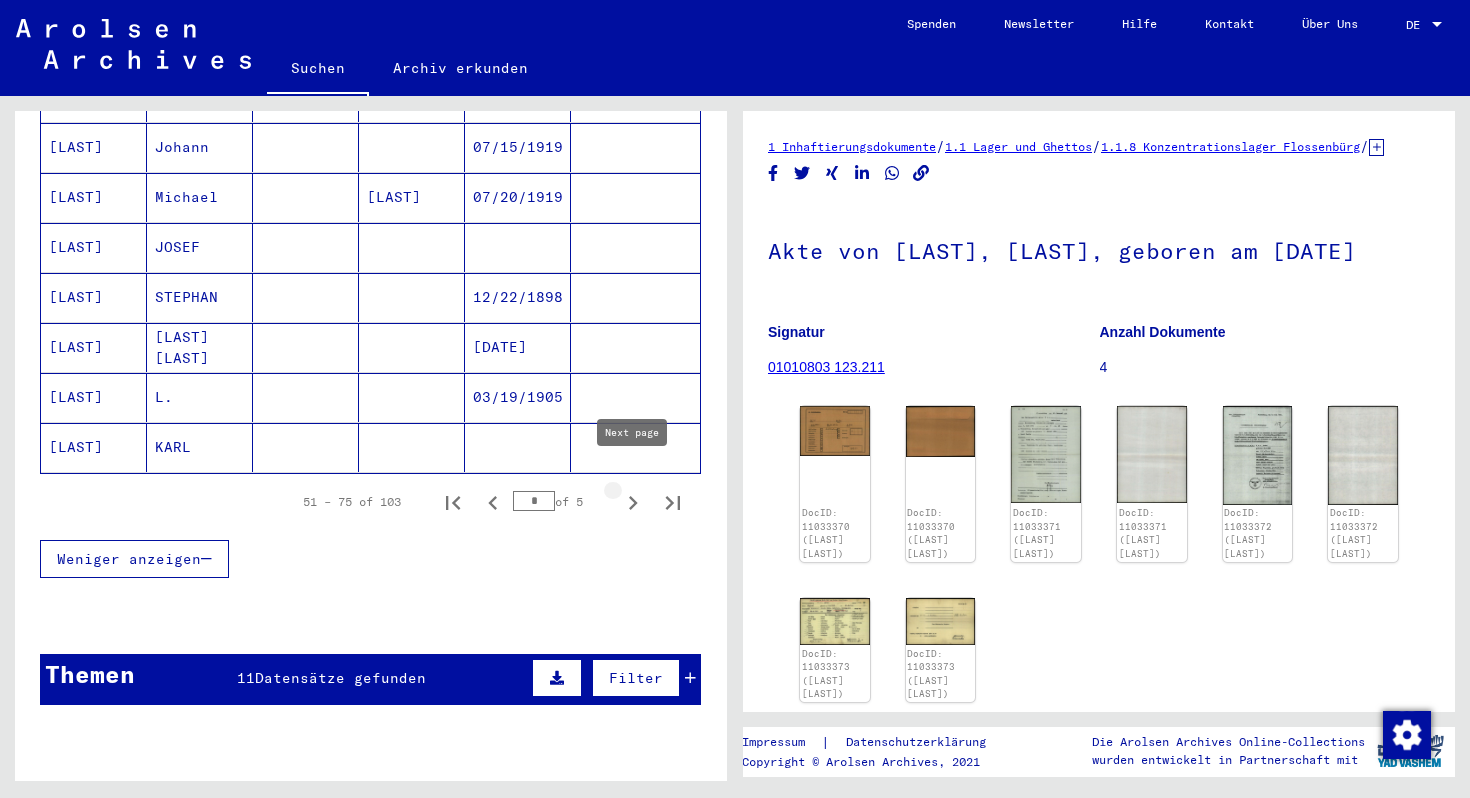 click 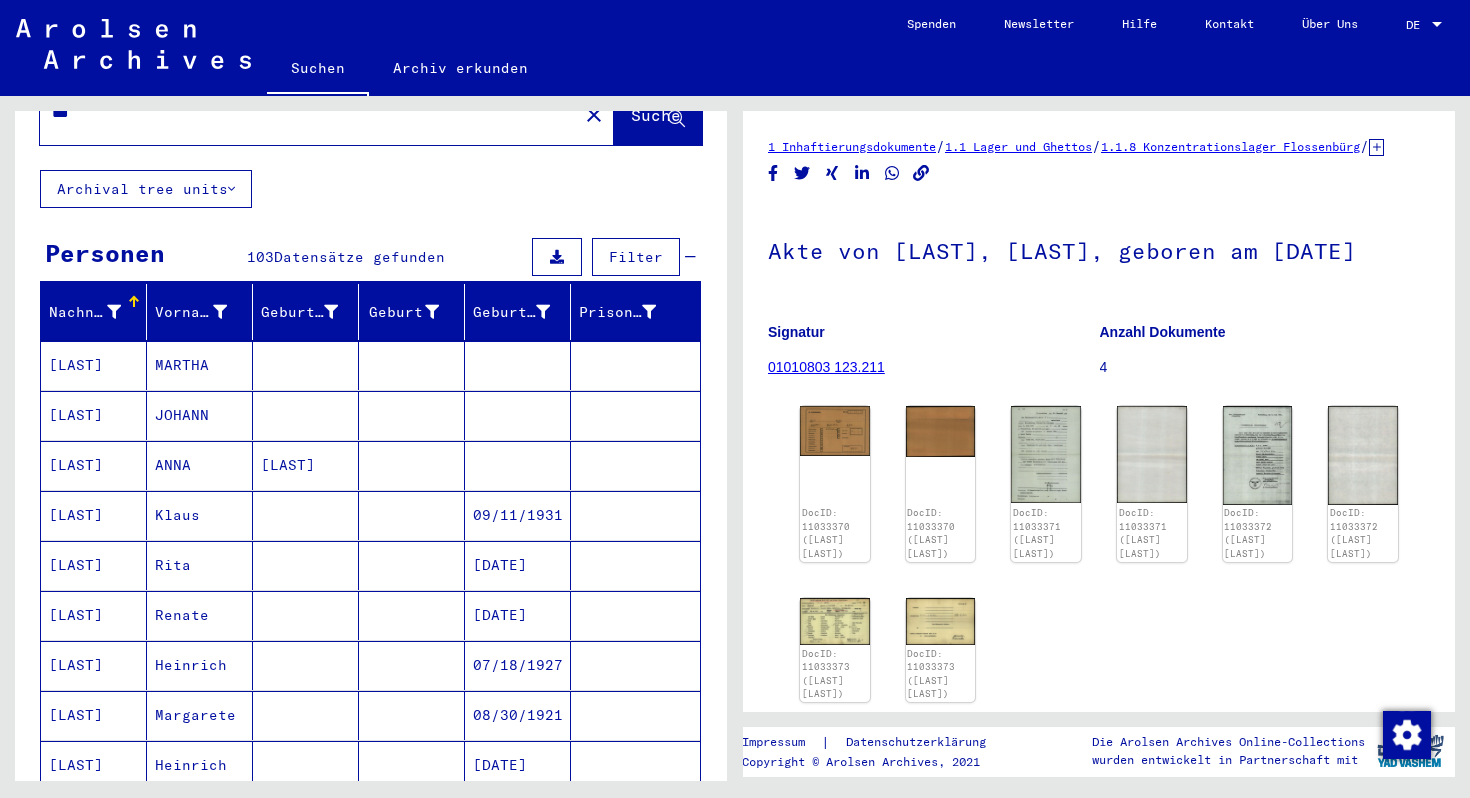 scroll, scrollTop: 0, scrollLeft: 0, axis: both 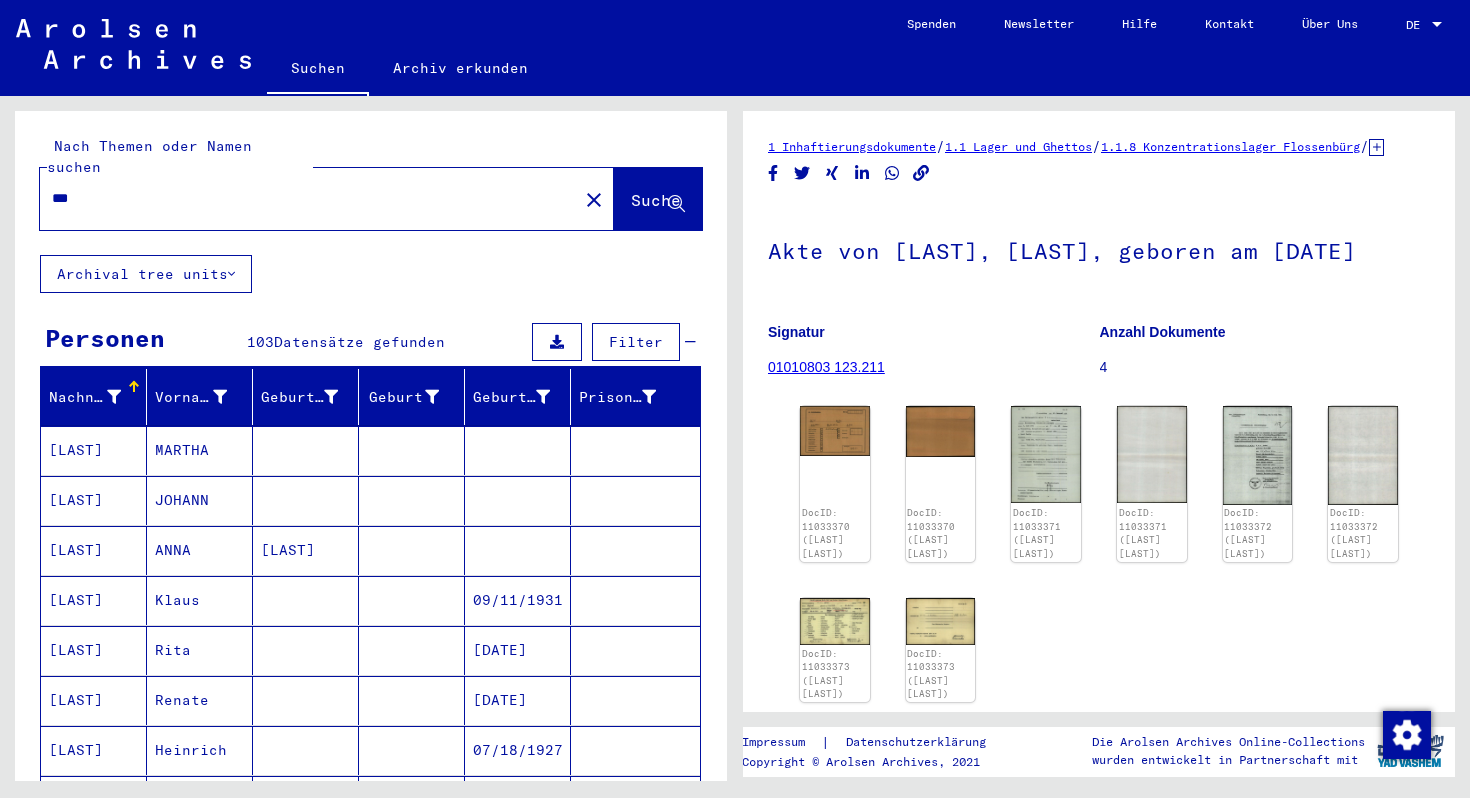 click on "***" at bounding box center (309, 198) 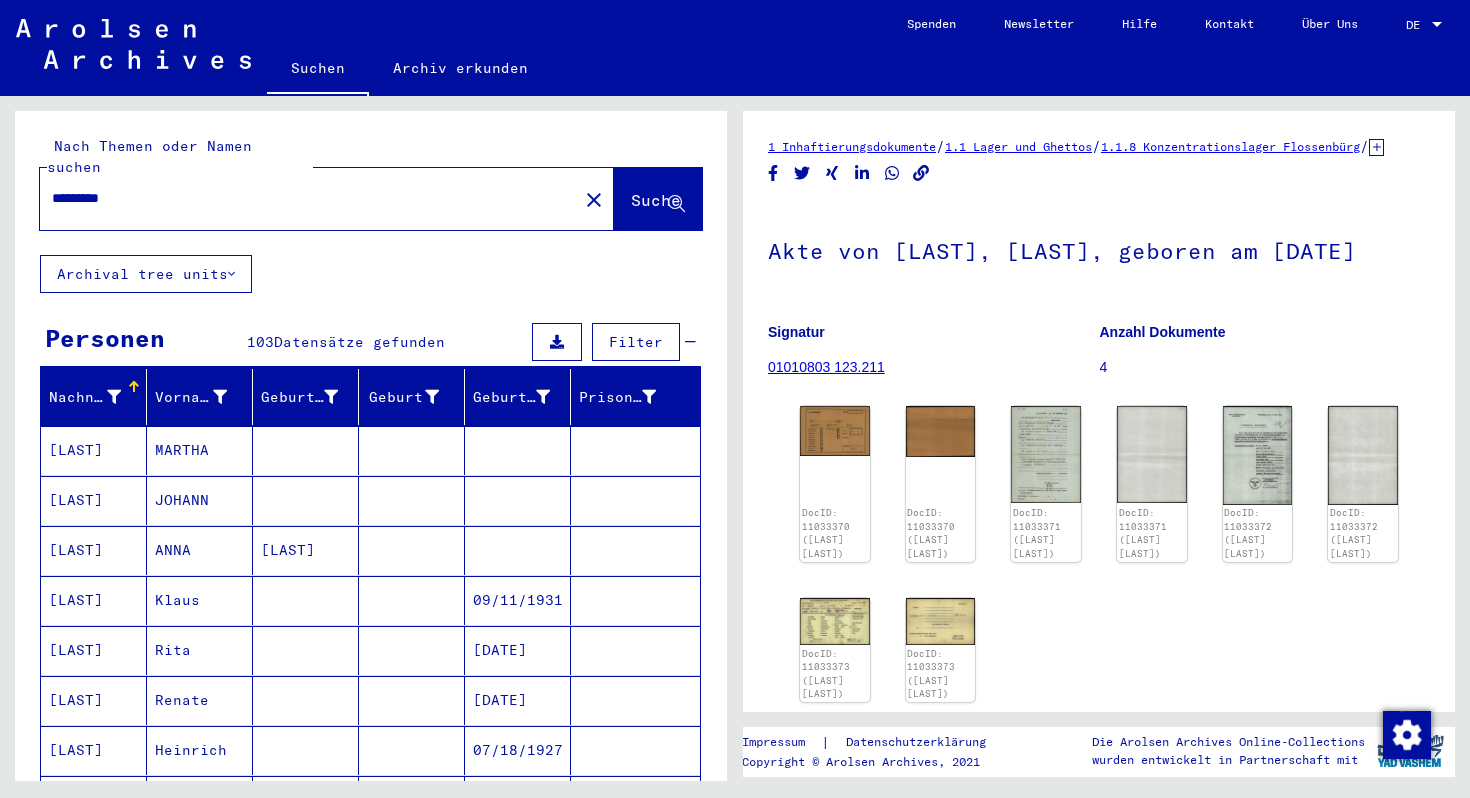 type on "*********" 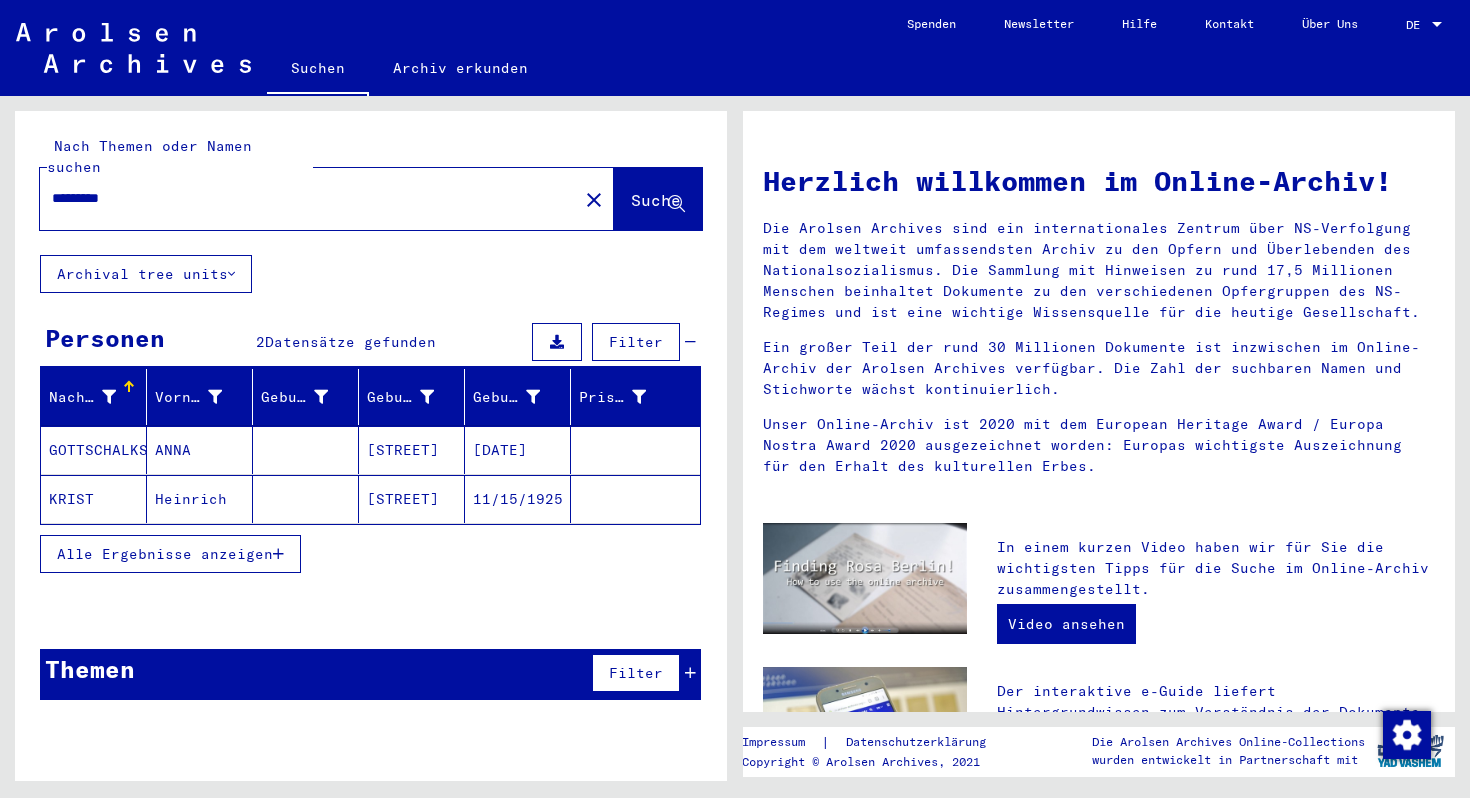 click on "*********" at bounding box center (303, 198) 